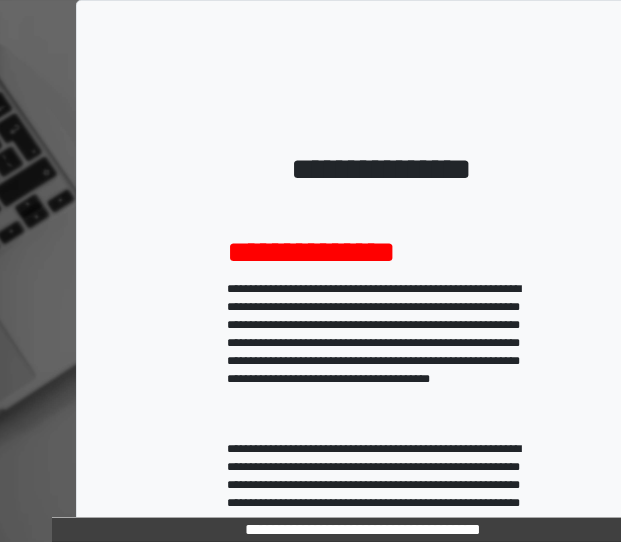 scroll, scrollTop: 0, scrollLeft: 0, axis: both 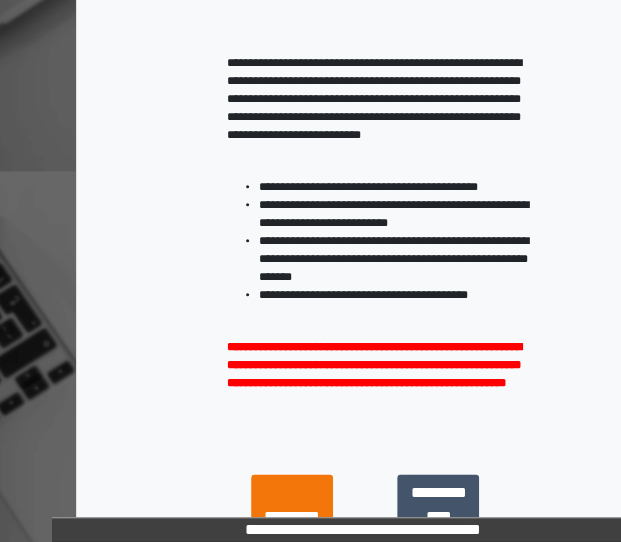 click on "**********" at bounding box center [374, 365] 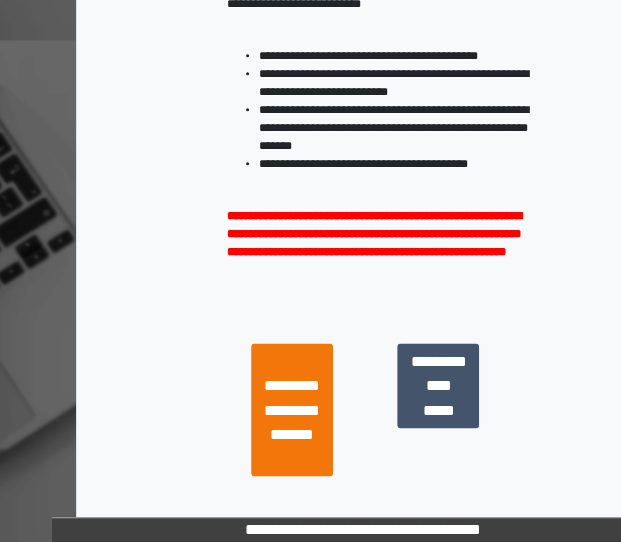 scroll, scrollTop: 516, scrollLeft: 0, axis: vertical 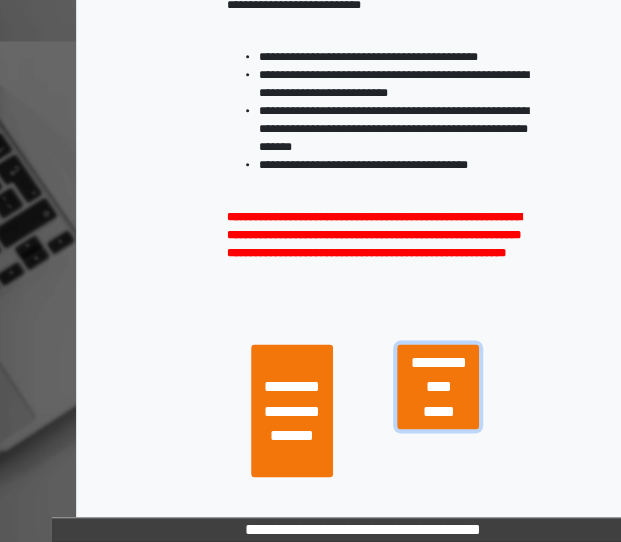 click on "**********" at bounding box center (438, 386) 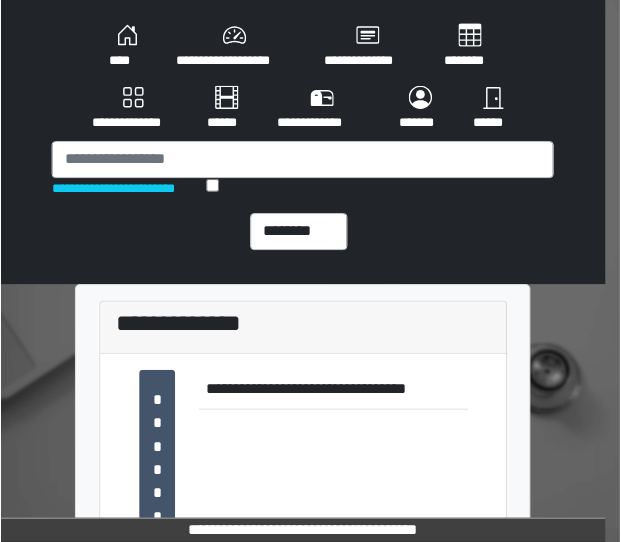 scroll, scrollTop: 0, scrollLeft: 0, axis: both 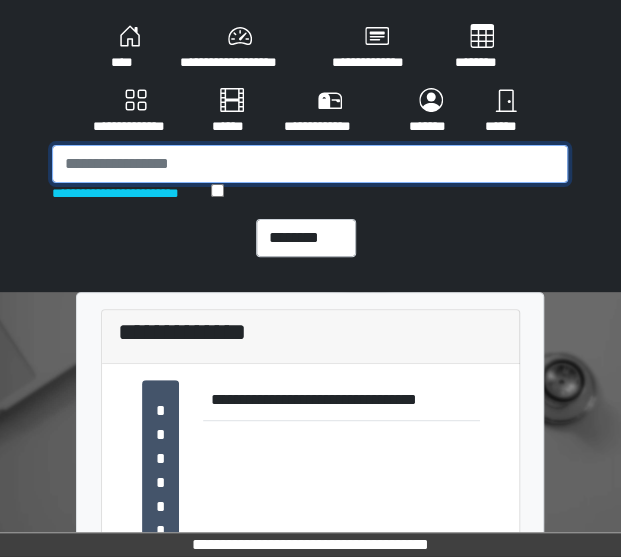 click at bounding box center (310, 164) 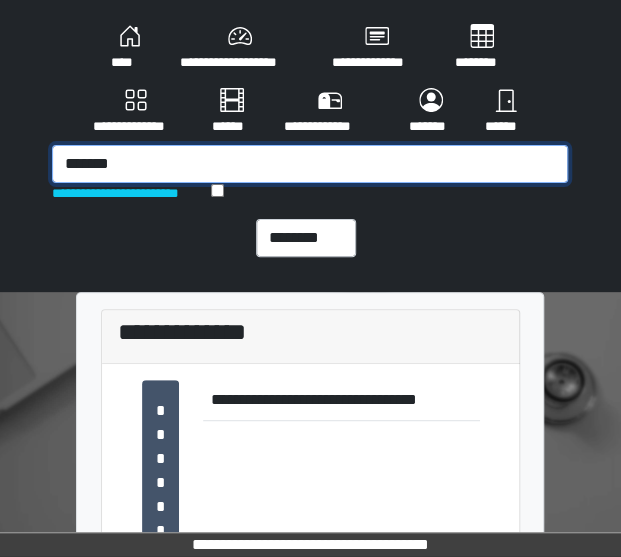 type on "*******" 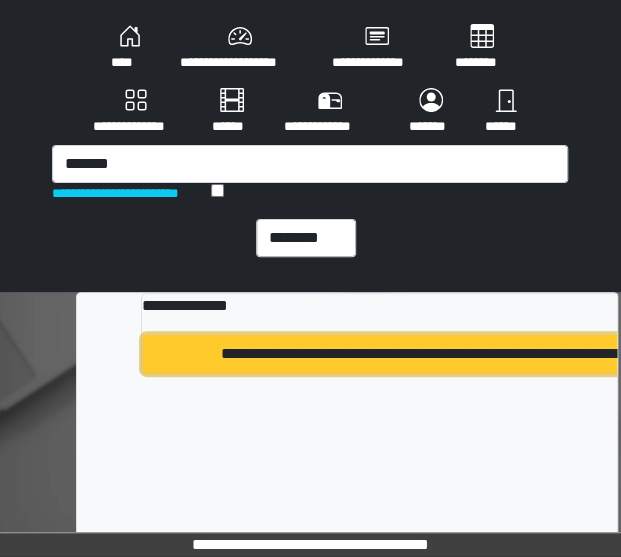 click on "**********" at bounding box center [449, 354] 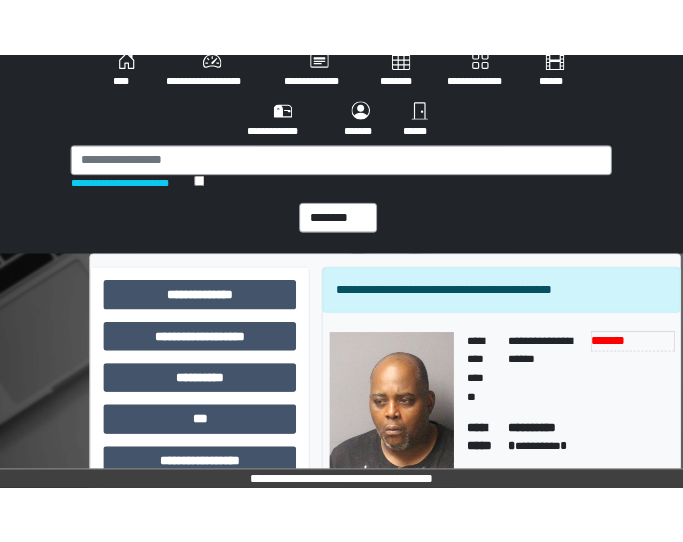 scroll, scrollTop: 0, scrollLeft: 0, axis: both 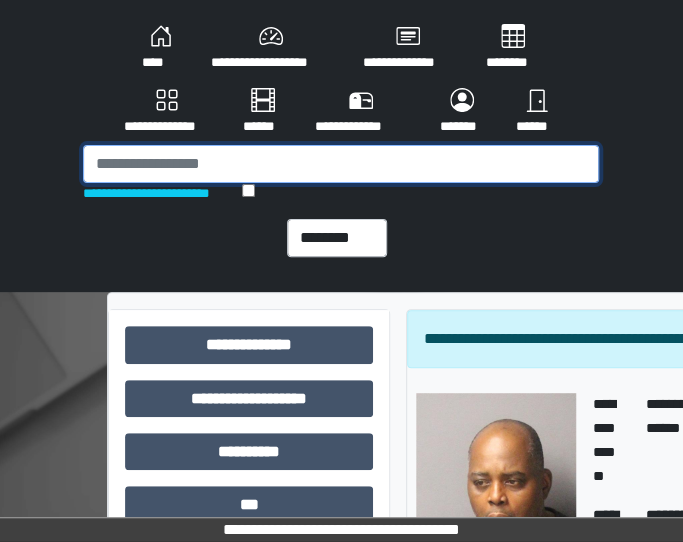 click at bounding box center [341, 164] 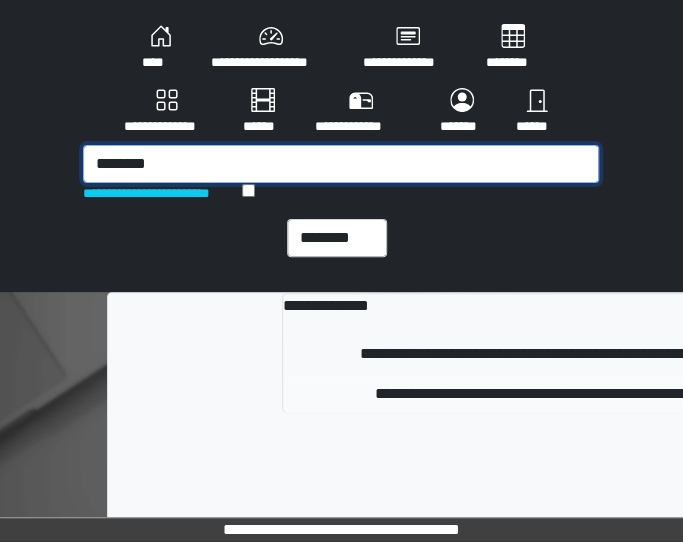 type on "********" 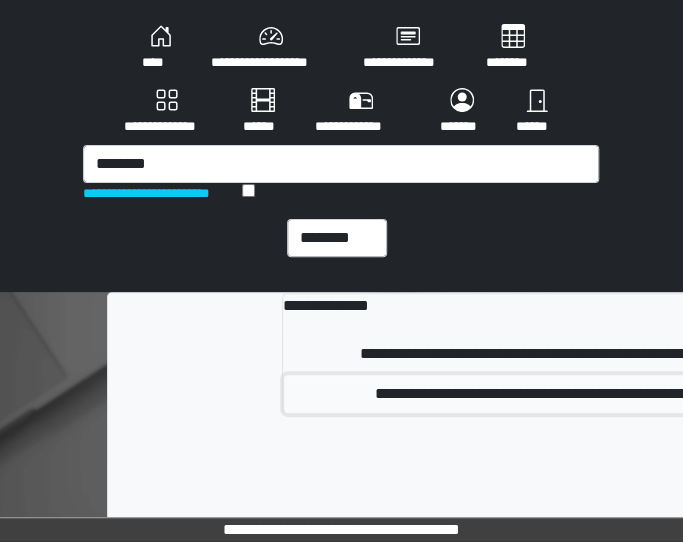 click on "**********" at bounding box center [574, 394] 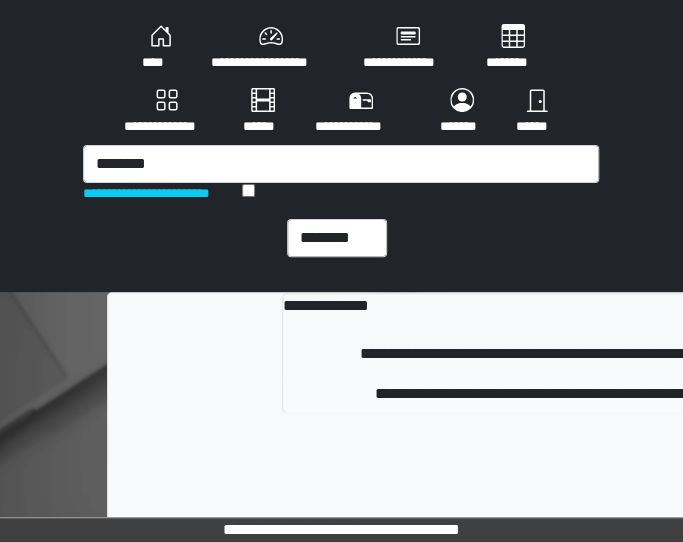 type 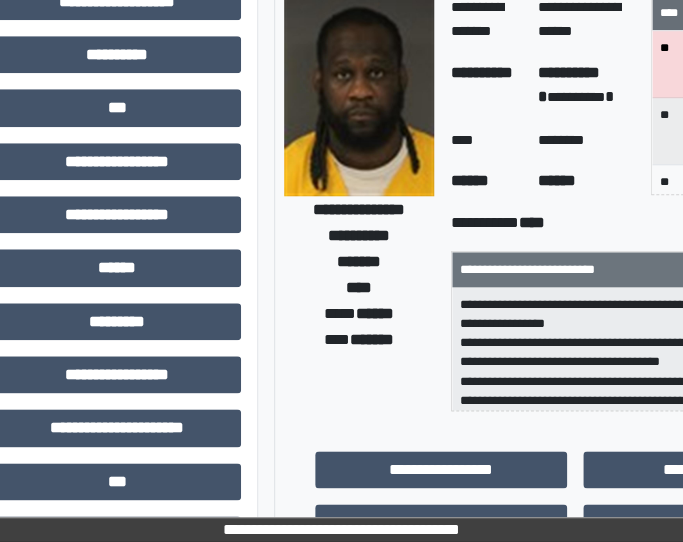 scroll, scrollTop: 397, scrollLeft: 102, axis: both 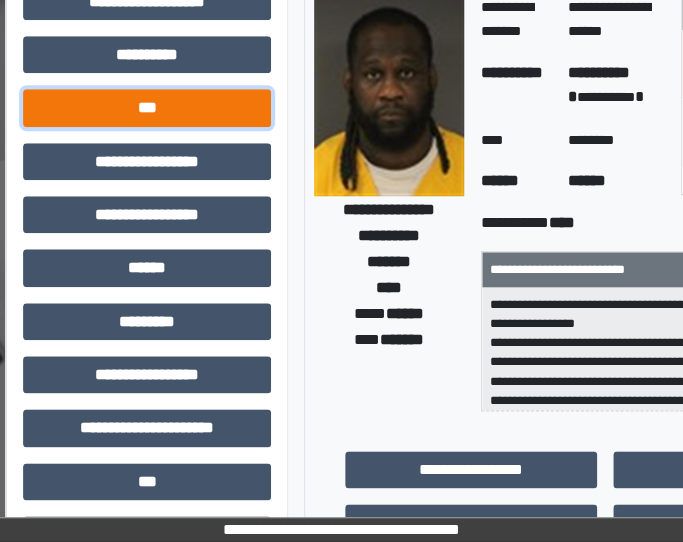 click on "***" at bounding box center [147, 107] 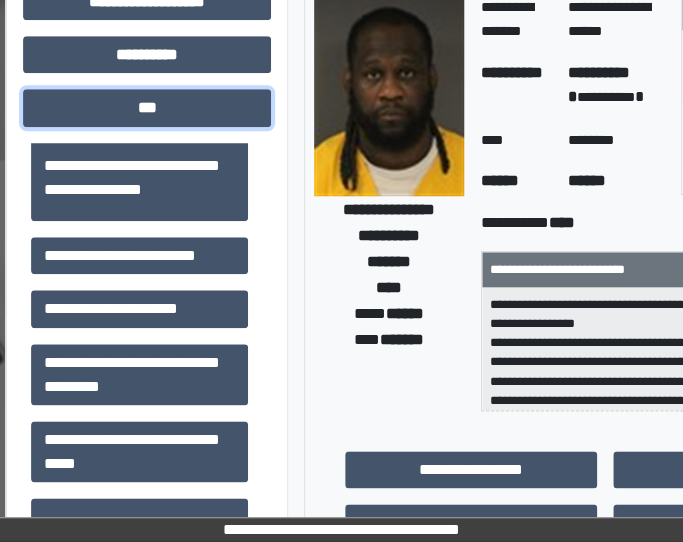 scroll, scrollTop: 248, scrollLeft: 0, axis: vertical 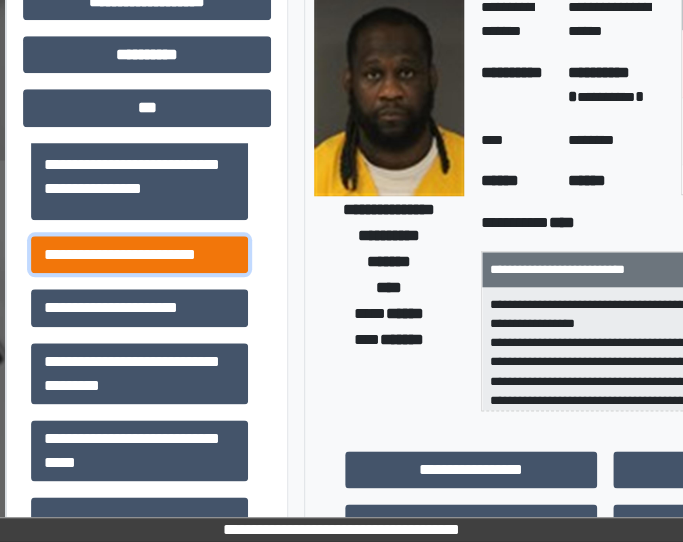 click on "**********" at bounding box center (139, 254) 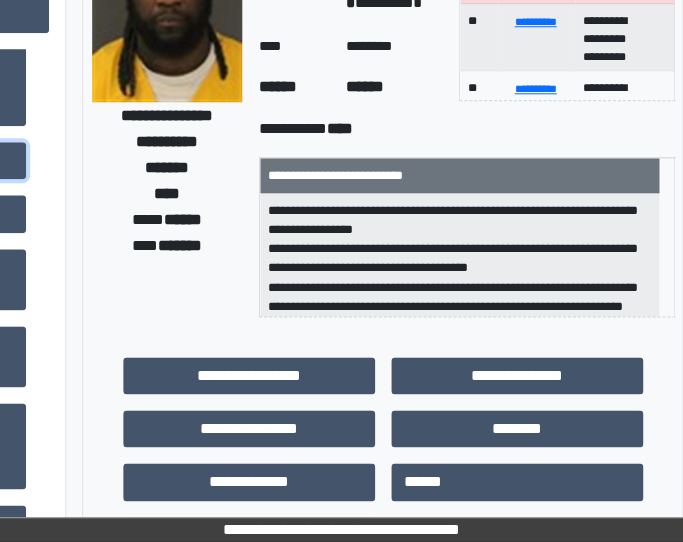 scroll, scrollTop: 492, scrollLeft: 324, axis: both 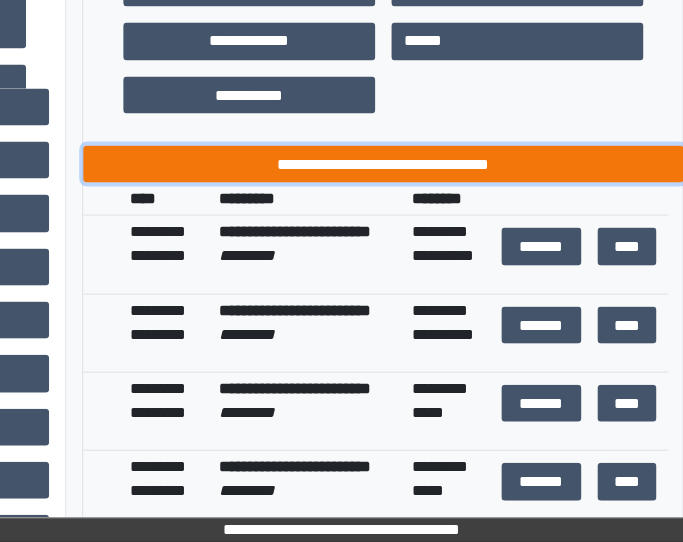 click on "**********" at bounding box center [383, 163] 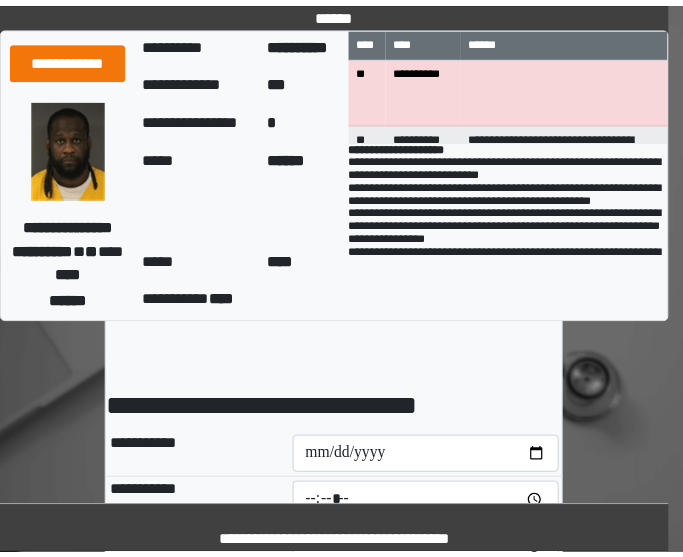 scroll, scrollTop: 0, scrollLeft: 0, axis: both 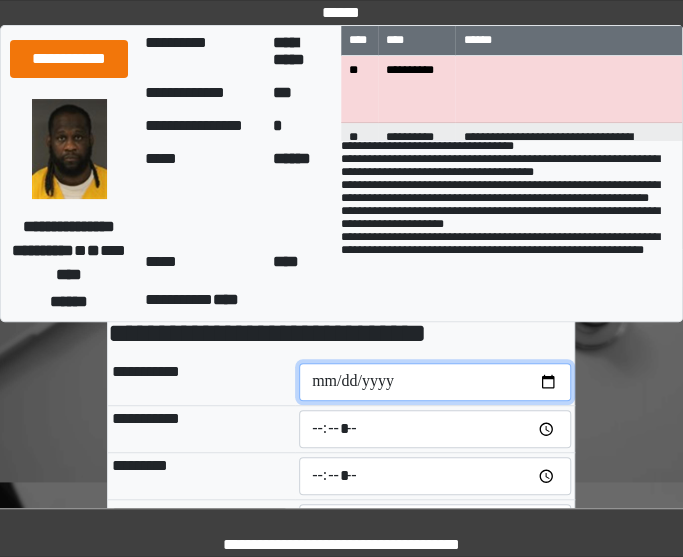 click at bounding box center [435, 382] 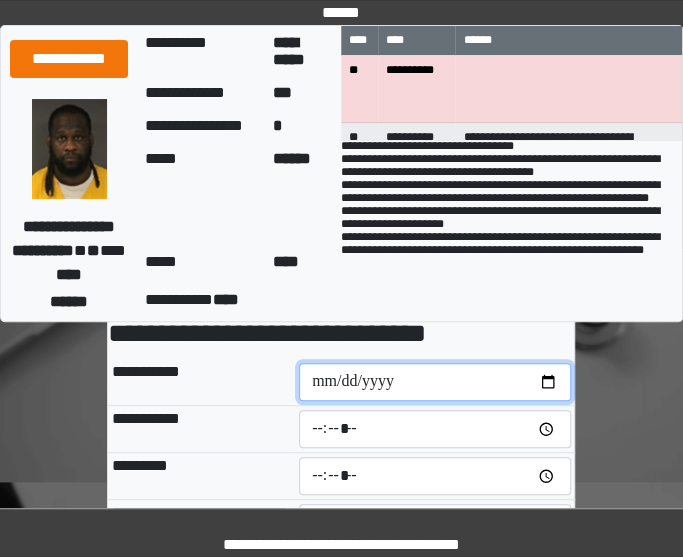 type on "**********" 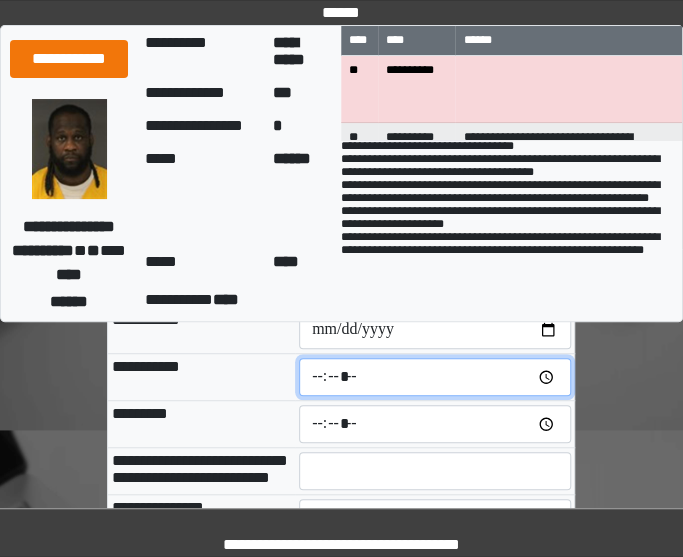 click at bounding box center (435, 377) 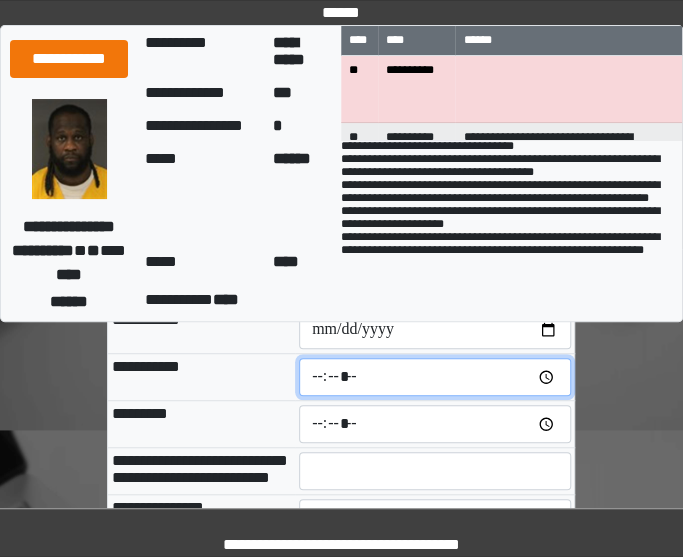click at bounding box center [435, 377] 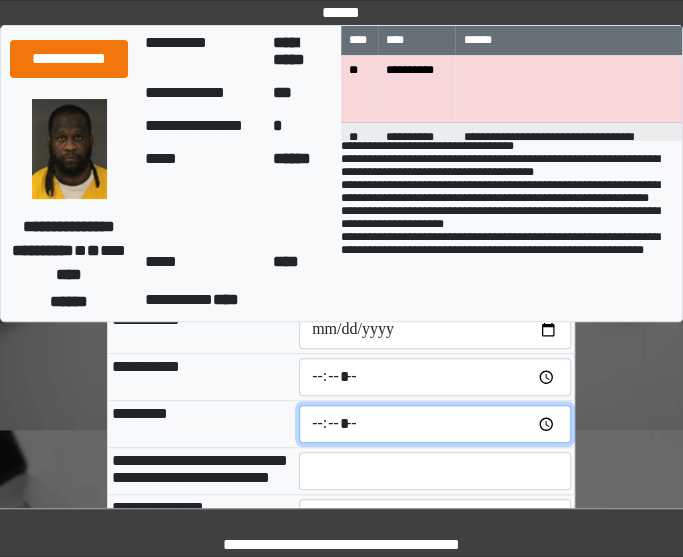 click at bounding box center [435, 424] 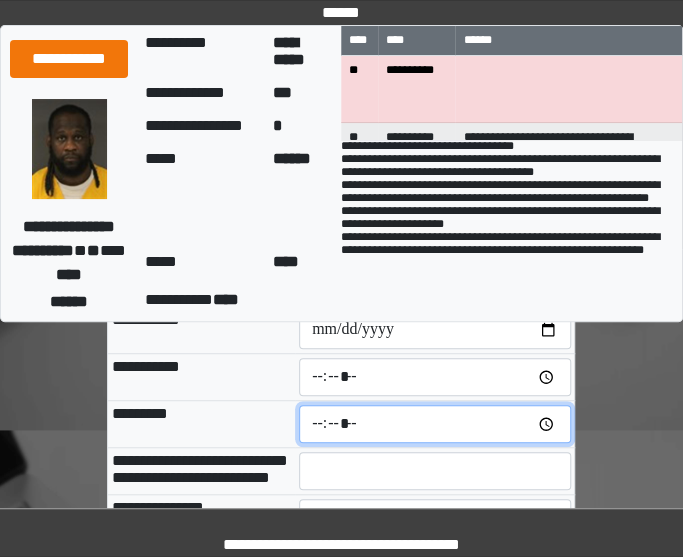 click at bounding box center [435, 424] 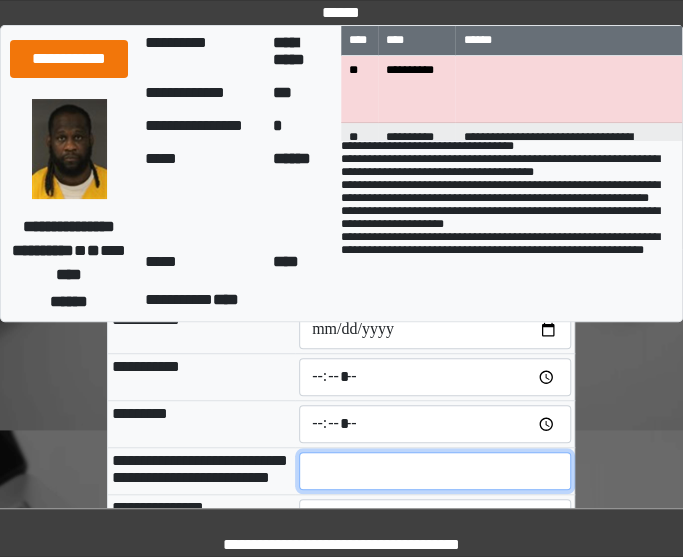 click at bounding box center (435, 471) 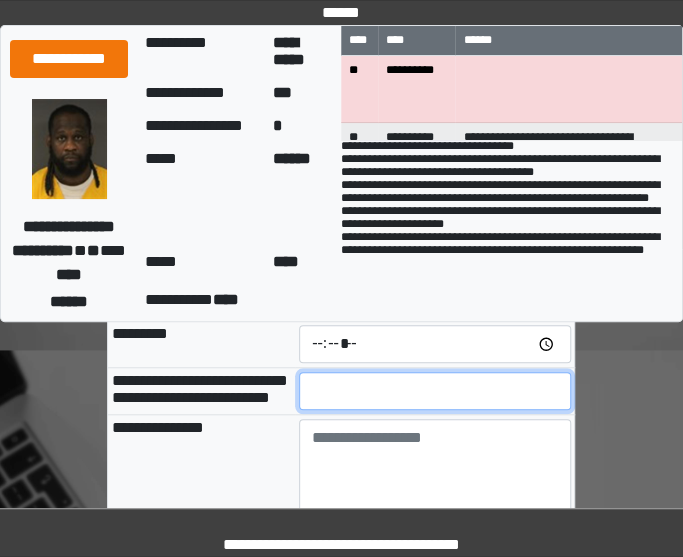 scroll, scrollTop: 206, scrollLeft: 0, axis: vertical 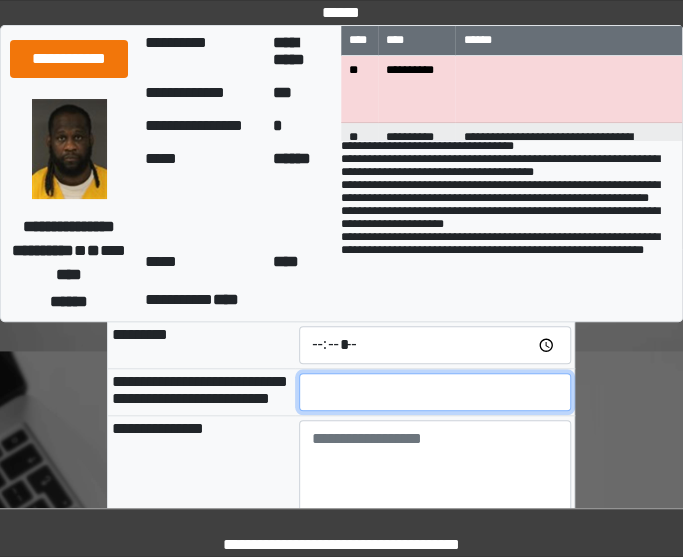 type on "*" 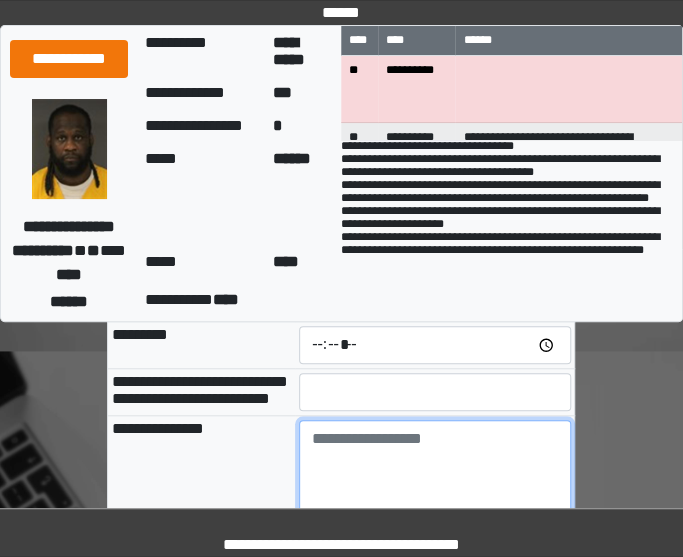 click at bounding box center (435, 475) 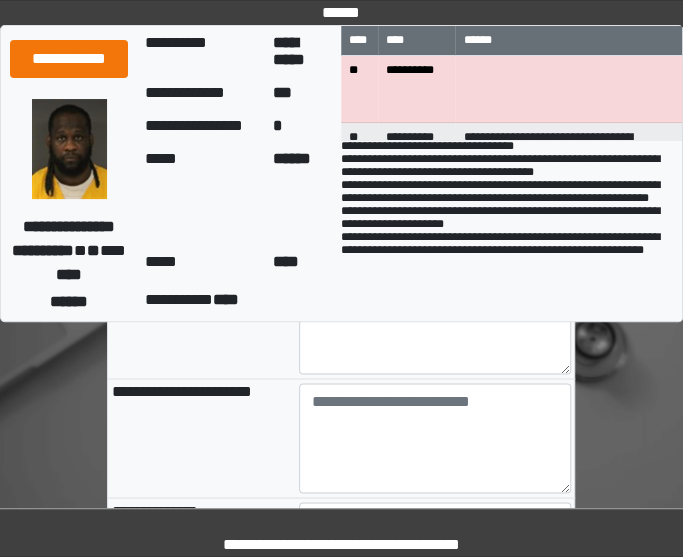 scroll, scrollTop: 601, scrollLeft: 0, axis: vertical 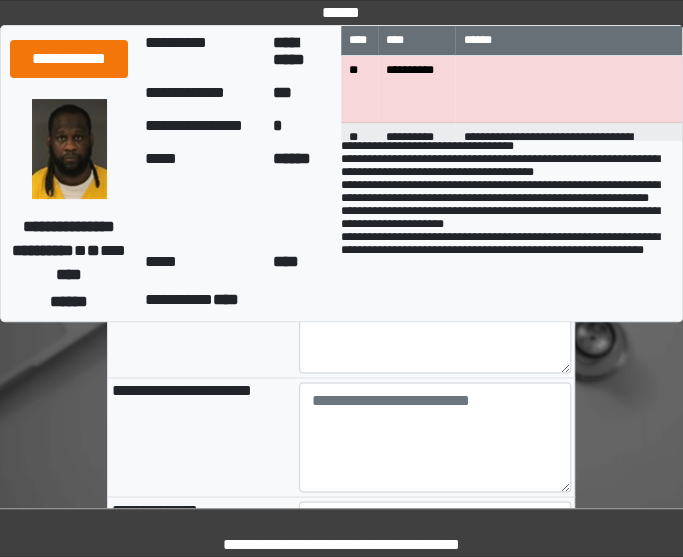 type on "**********" 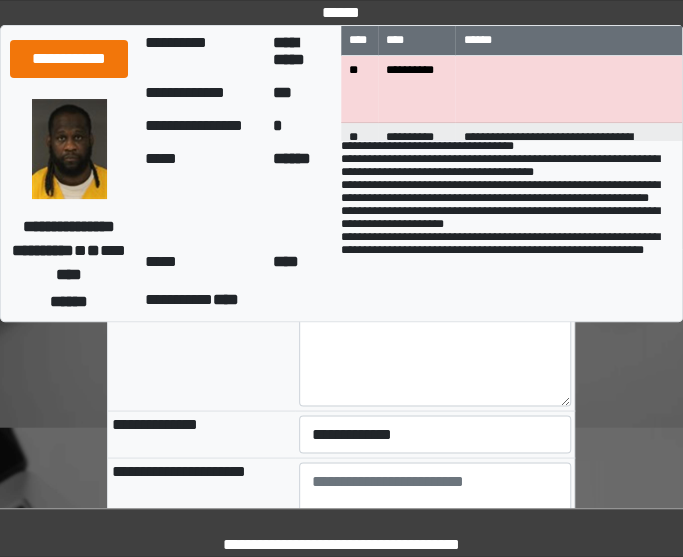 scroll, scrollTop: 682, scrollLeft: 0, axis: vertical 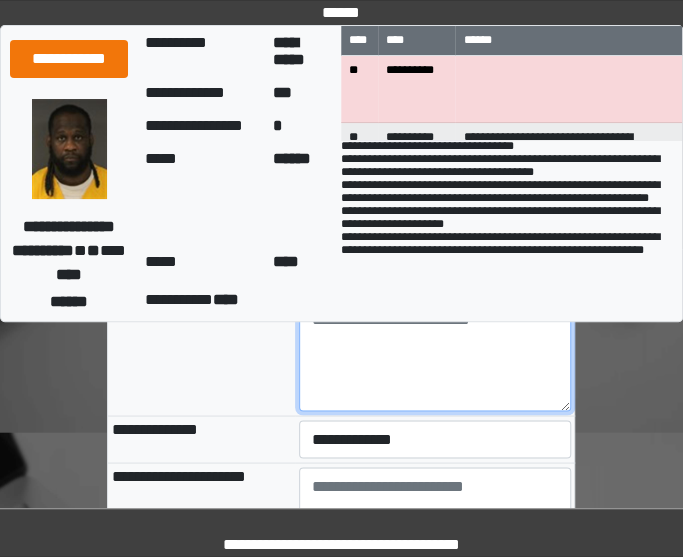 click at bounding box center [435, 356] 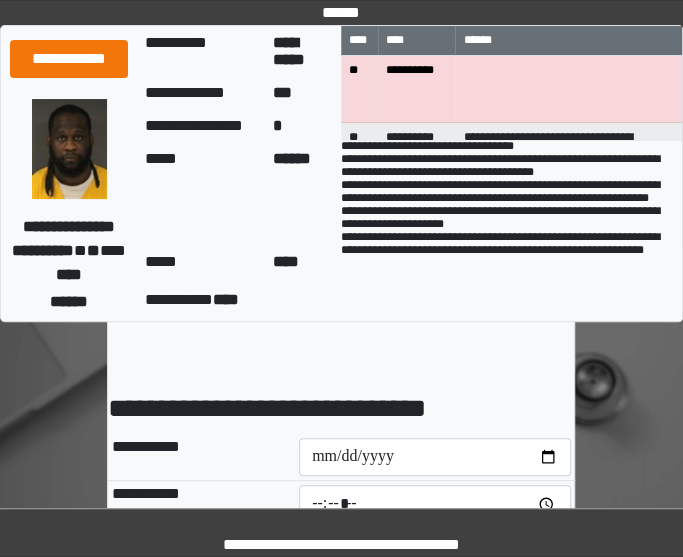 scroll, scrollTop: 115, scrollLeft: 0, axis: vertical 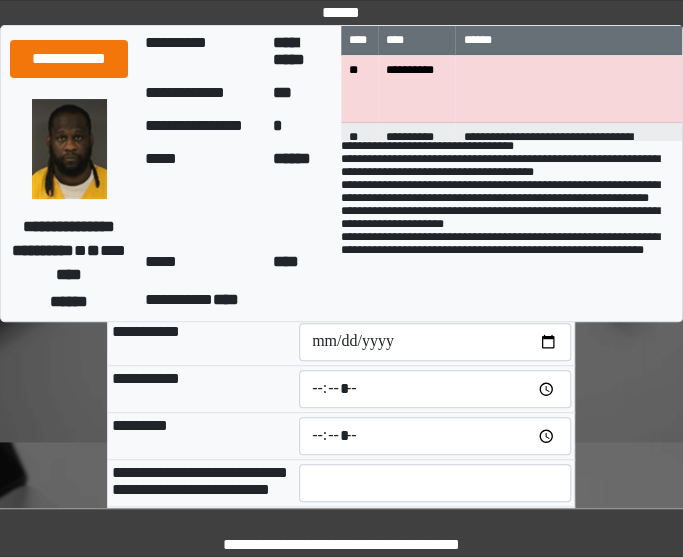 type on "**" 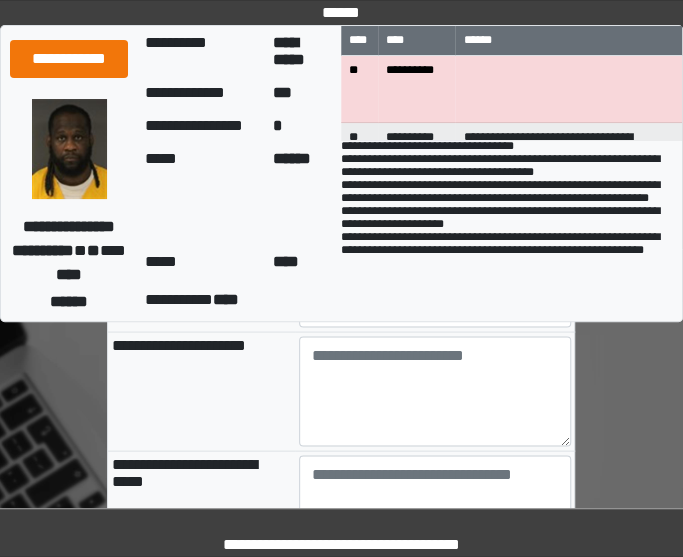scroll, scrollTop: 814, scrollLeft: 0, axis: vertical 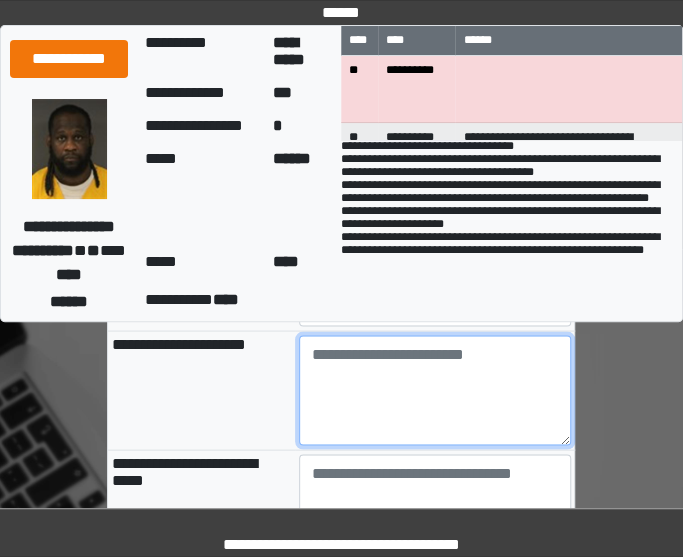click at bounding box center (435, 390) 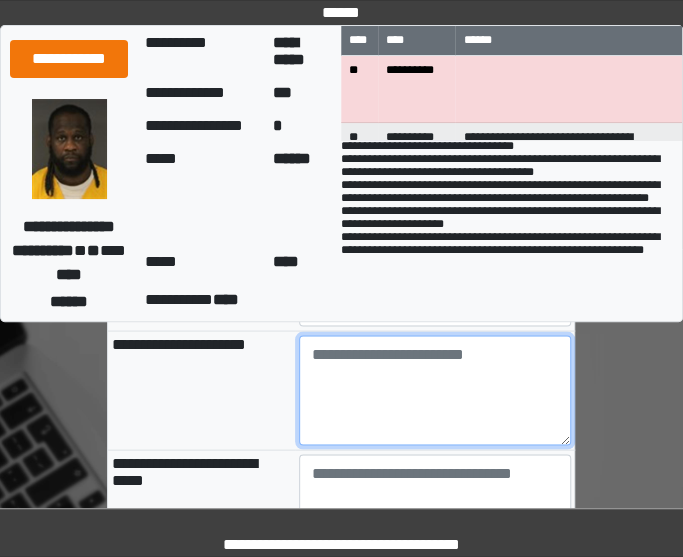 type on "*" 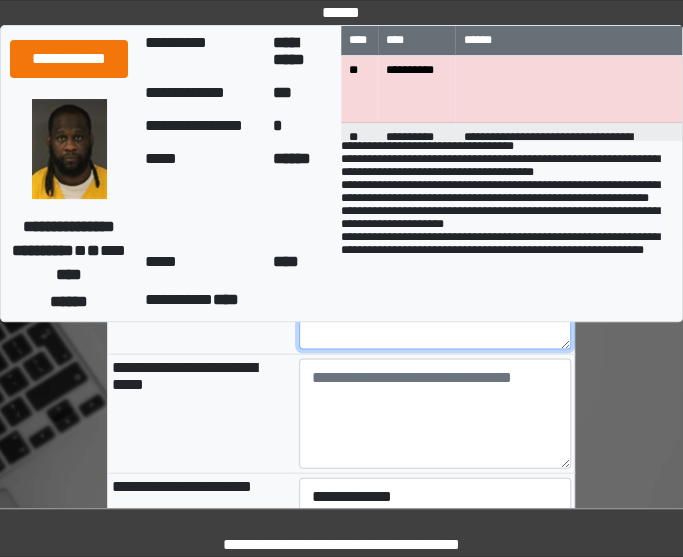 scroll, scrollTop: 1058, scrollLeft: 0, axis: vertical 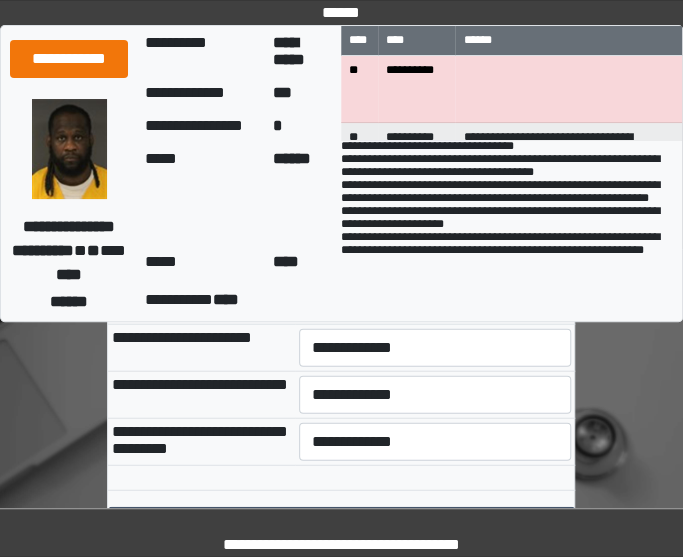type on "**********" 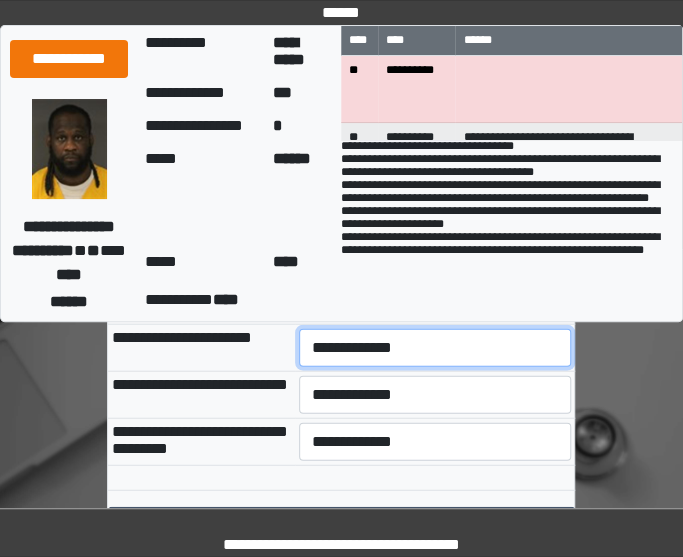 click on "**********" at bounding box center [435, 348] 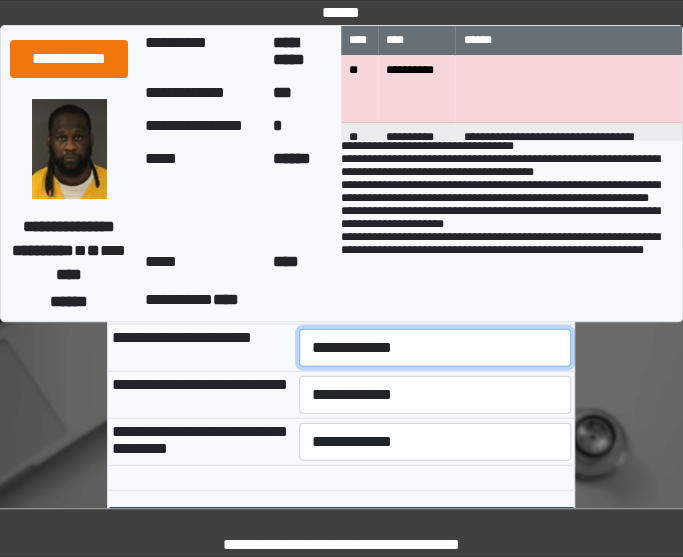 select on "***" 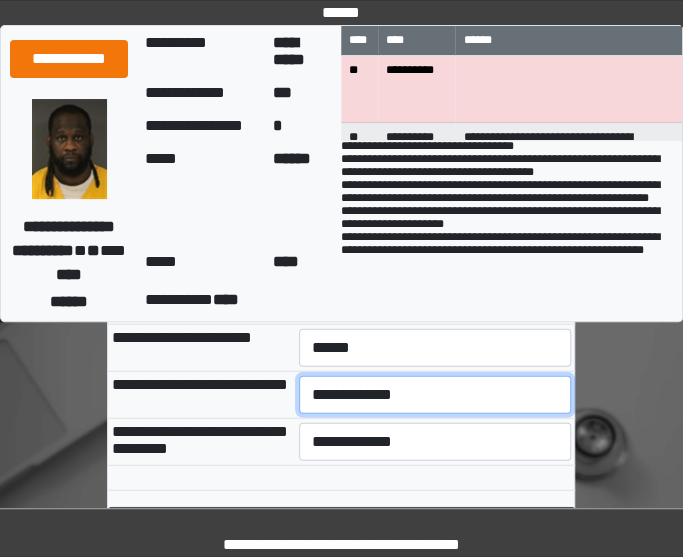 click on "**********" at bounding box center [435, 395] 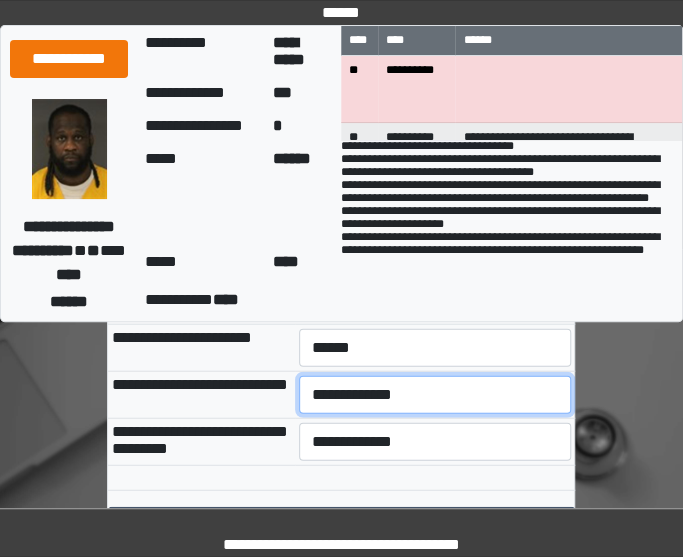 select on "***" 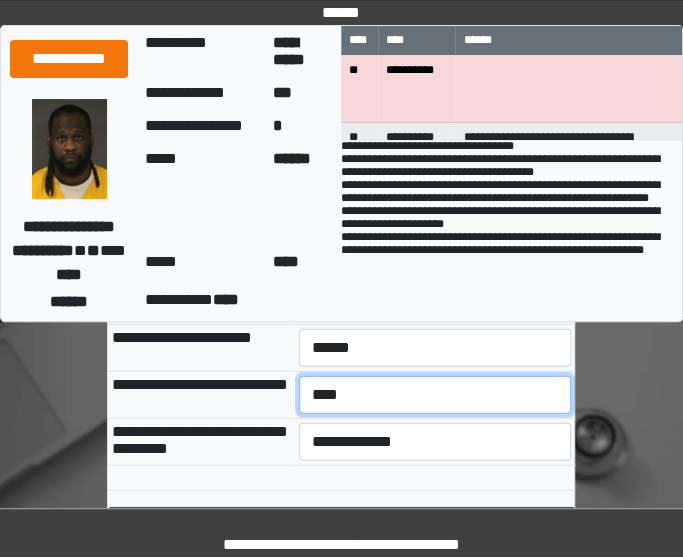 click on "**********" at bounding box center [435, 395] 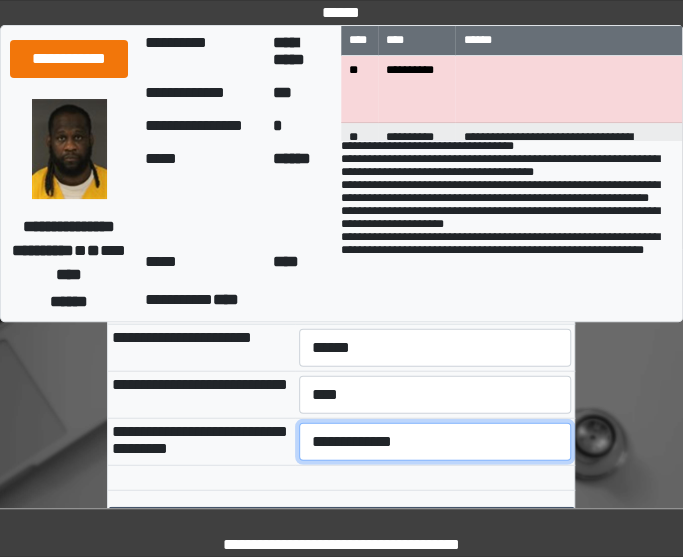 click on "**********" at bounding box center (435, 442) 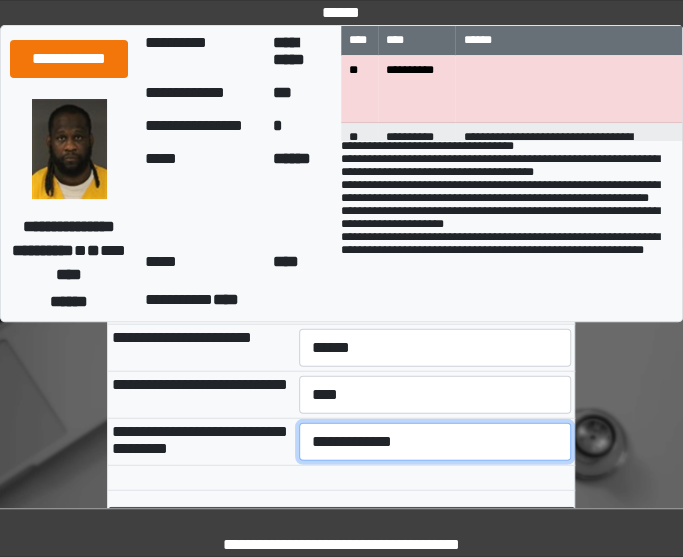 select on "***" 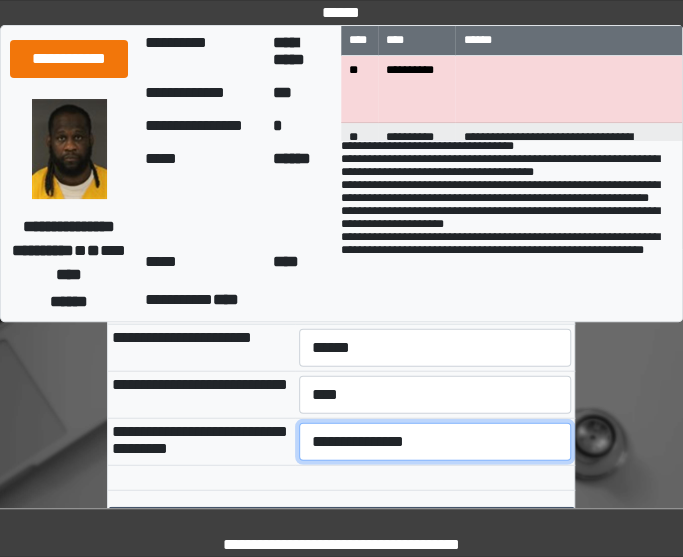 click on "**********" at bounding box center [435, 442] 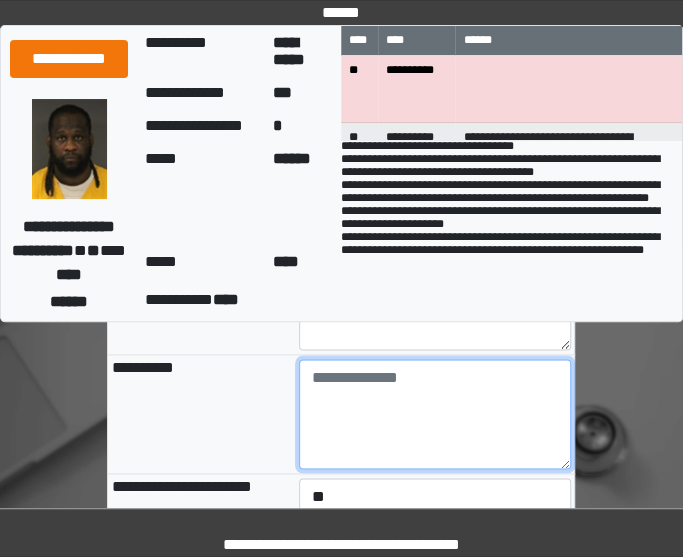 click at bounding box center [435, 414] 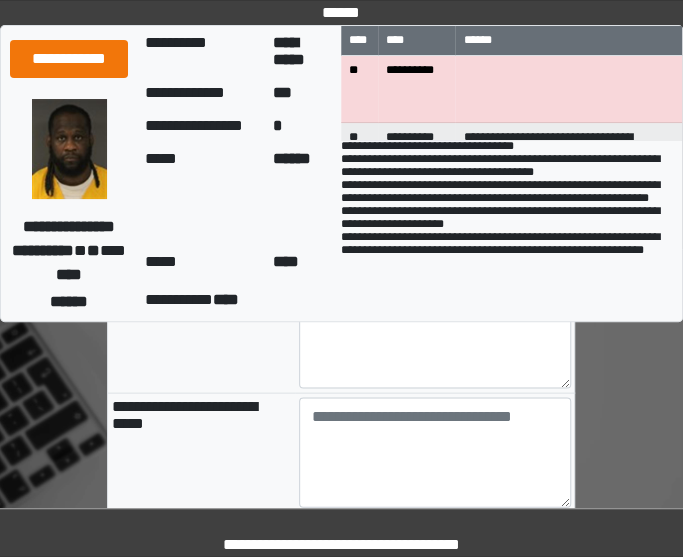 scroll, scrollTop: 870, scrollLeft: 0, axis: vertical 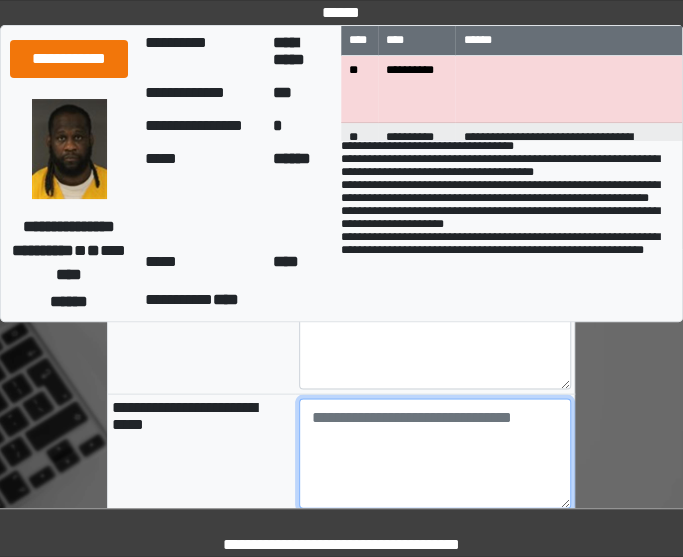 click at bounding box center (435, 453) 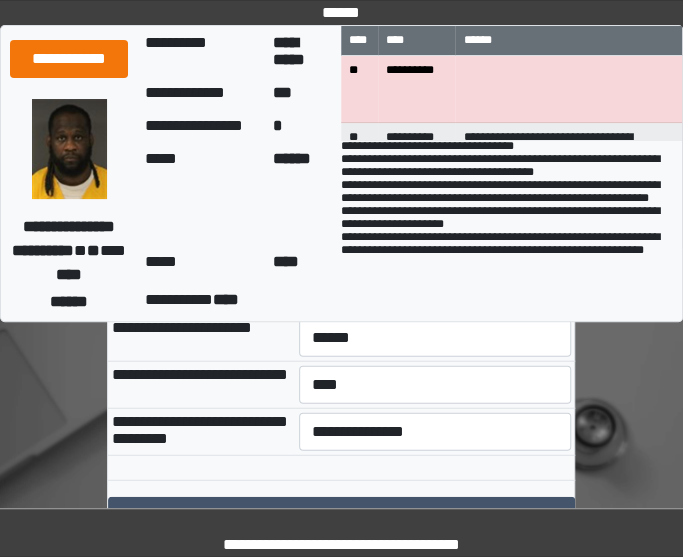 scroll, scrollTop: 1196, scrollLeft: 0, axis: vertical 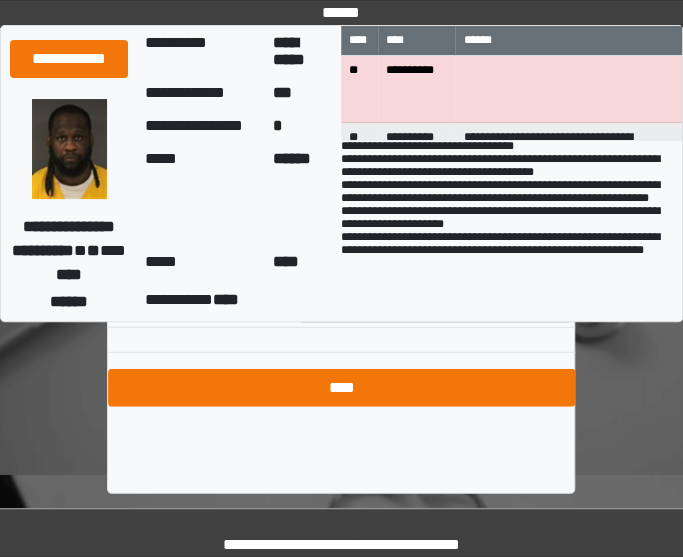 type on "**********" 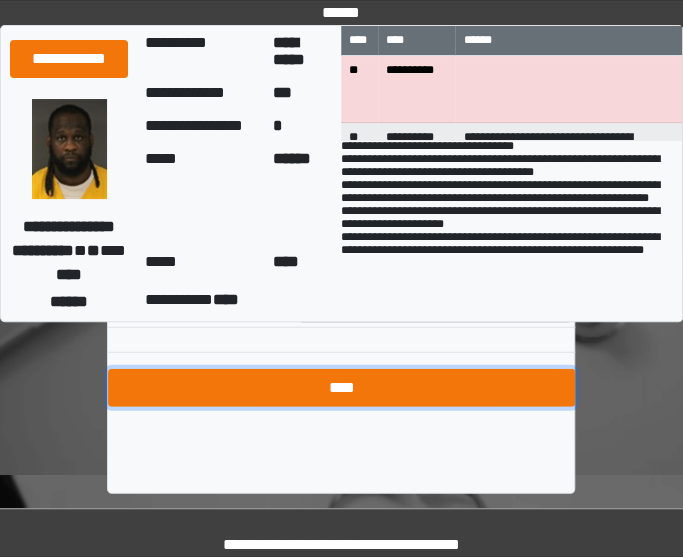 click on "****" at bounding box center [341, 388] 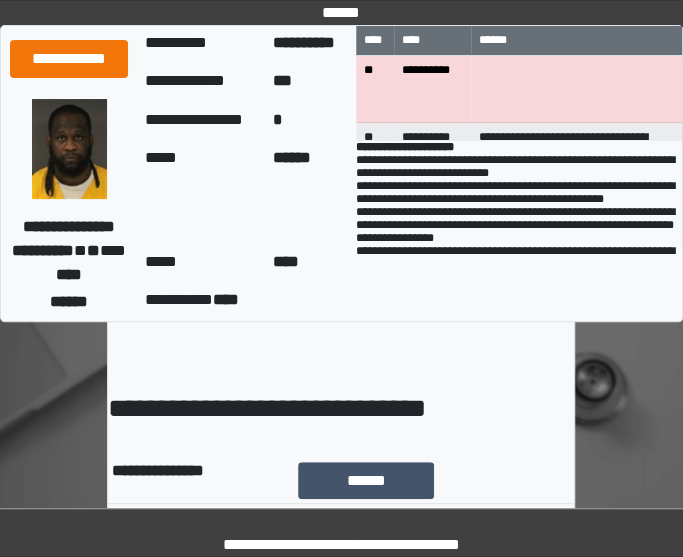 scroll, scrollTop: 26, scrollLeft: 0, axis: vertical 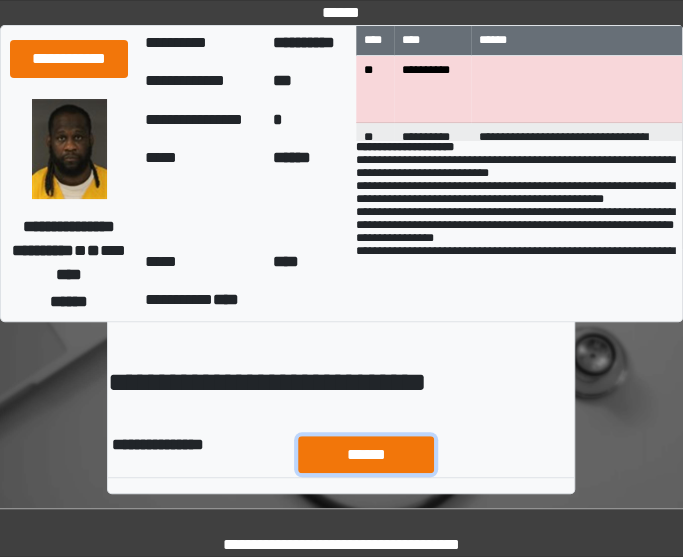 click on "******" at bounding box center (366, 454) 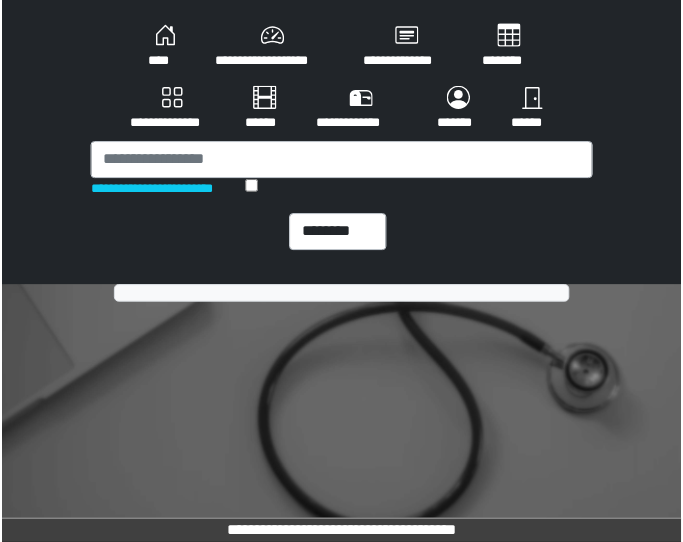 scroll, scrollTop: 0, scrollLeft: 0, axis: both 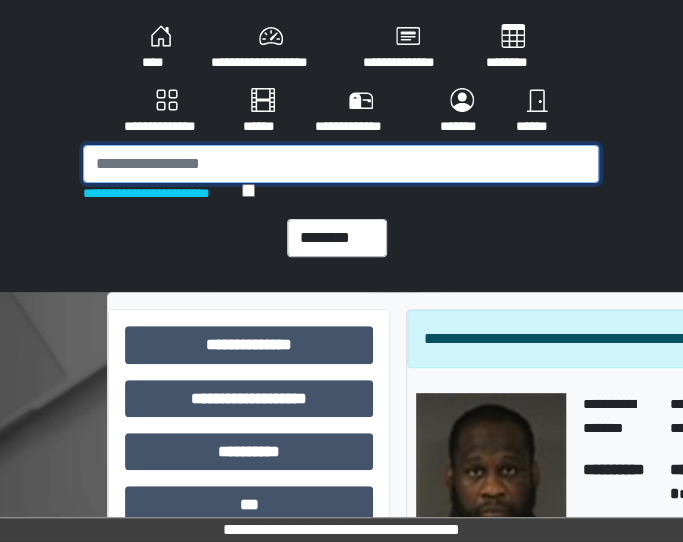click at bounding box center [341, 164] 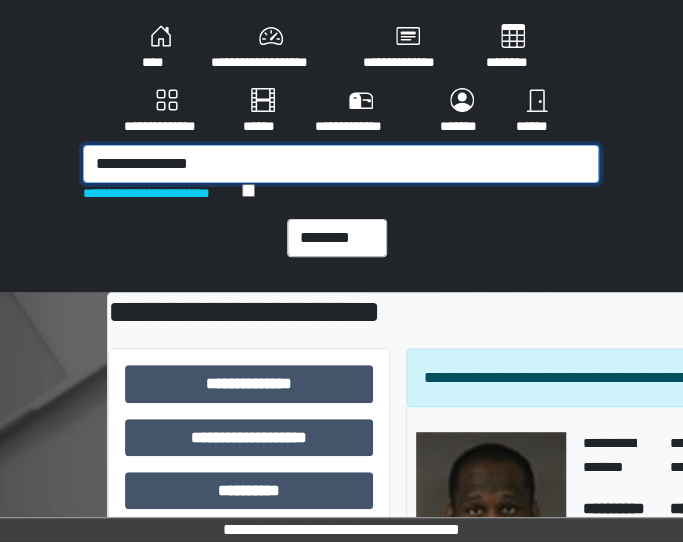 click on "**********" at bounding box center (341, 164) 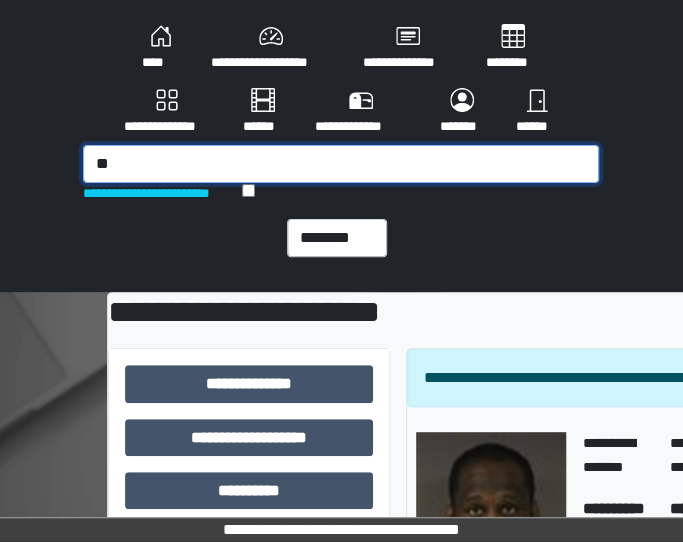 type on "*" 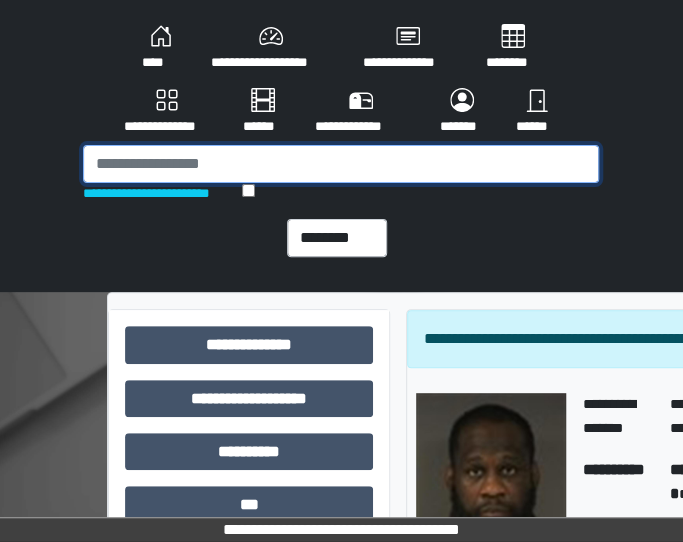 paste on "*******" 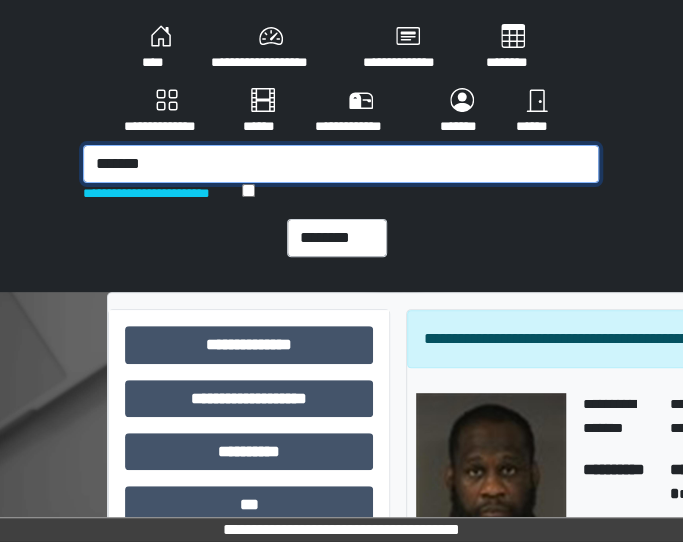 type on "*******" 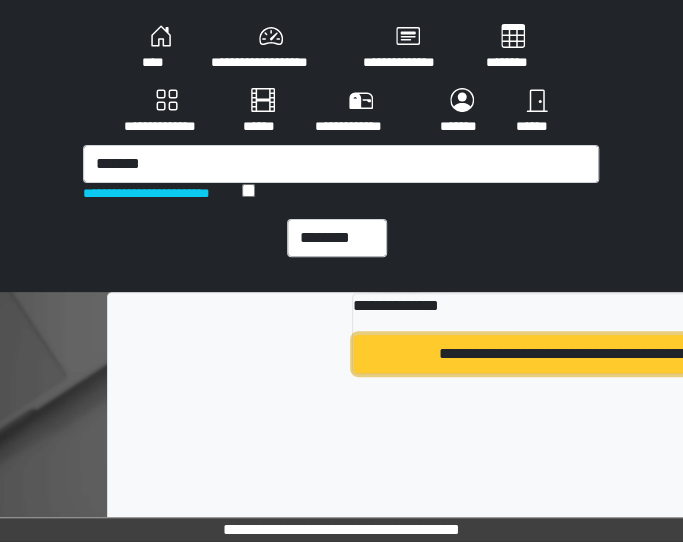 click on "**********" at bounding box center [680, 354] 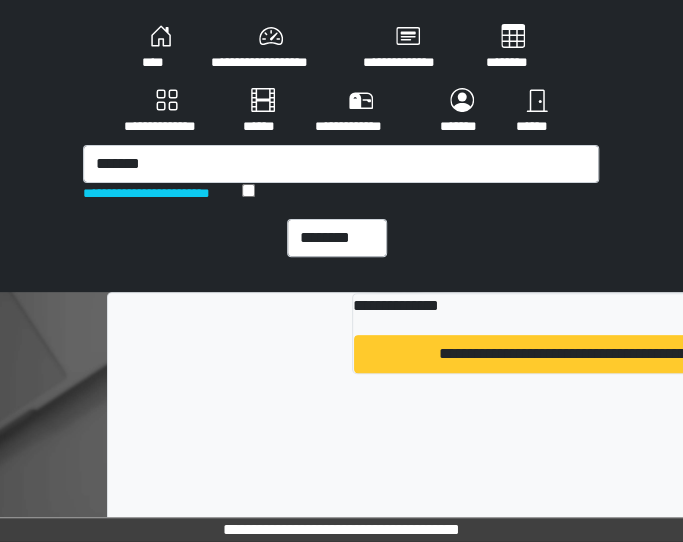type 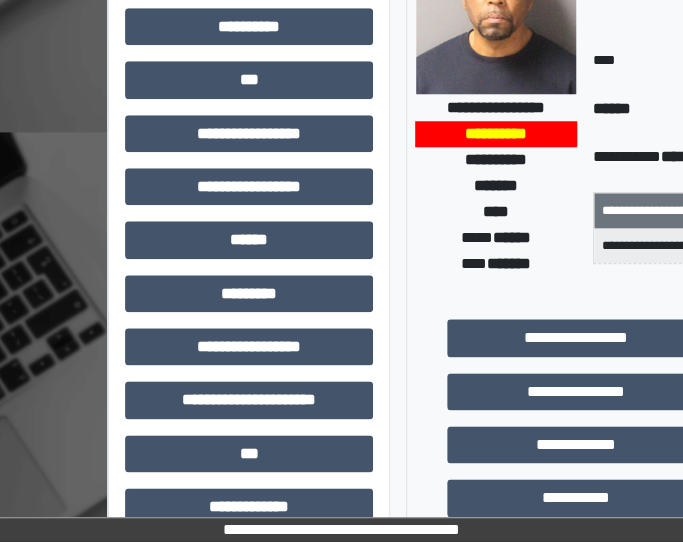 scroll, scrollTop: 426, scrollLeft: 0, axis: vertical 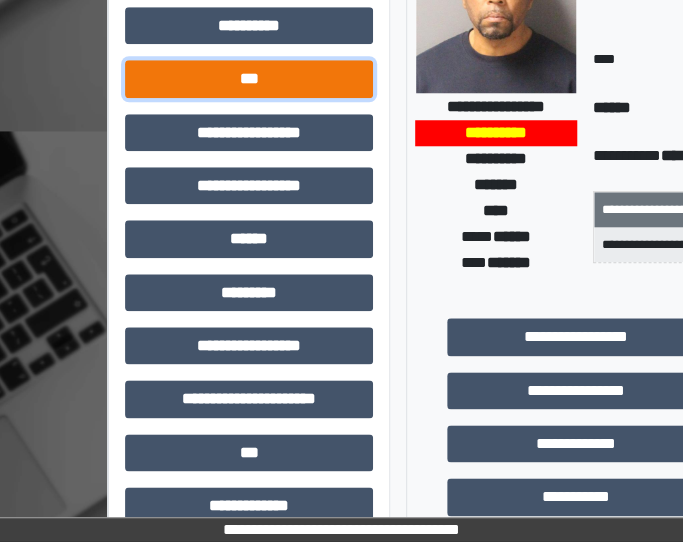 click on "***" at bounding box center [249, 78] 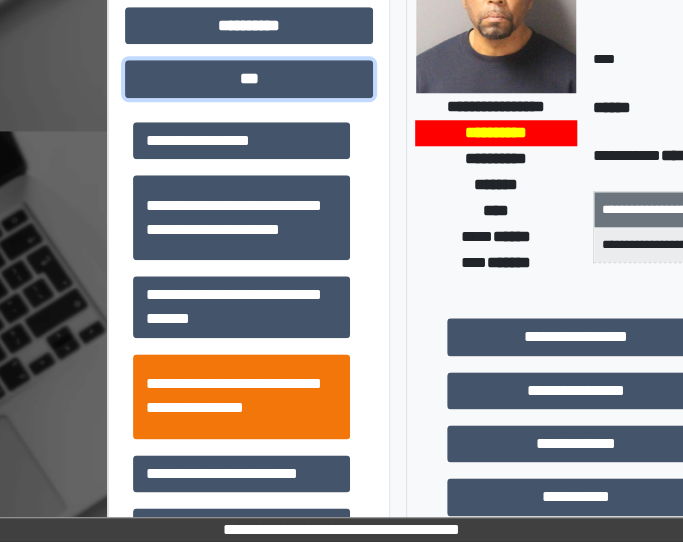 scroll, scrollTop: 139, scrollLeft: 0, axis: vertical 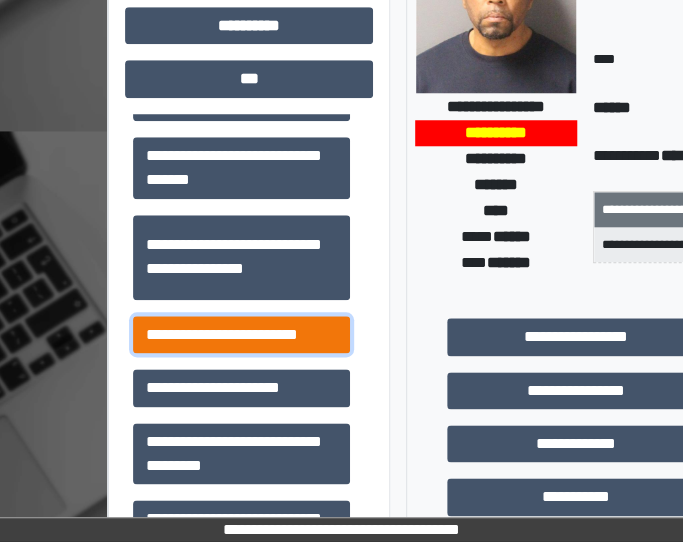 click on "**********" at bounding box center [241, 334] 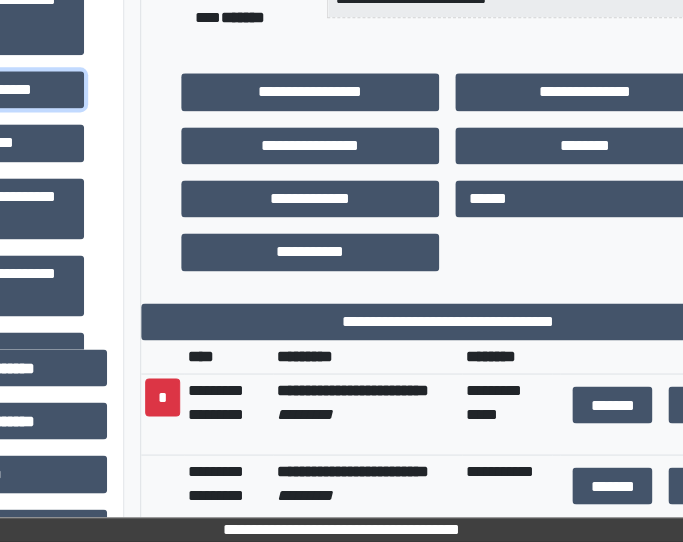 scroll, scrollTop: 668, scrollLeft: 266, axis: both 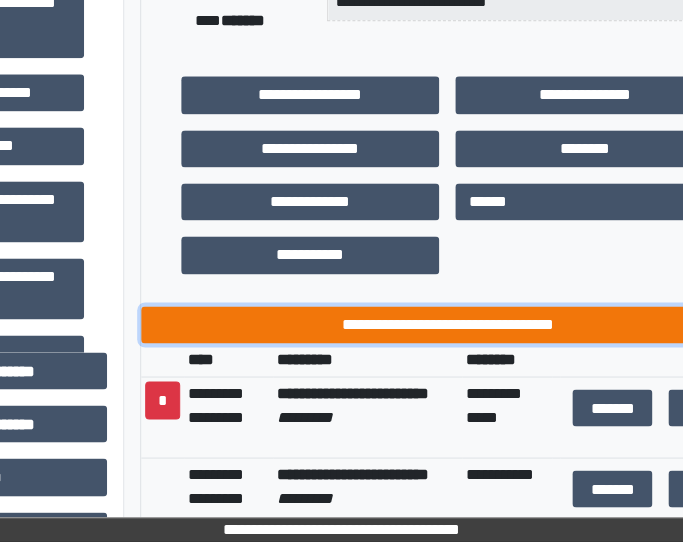 click on "**********" at bounding box center [448, 324] 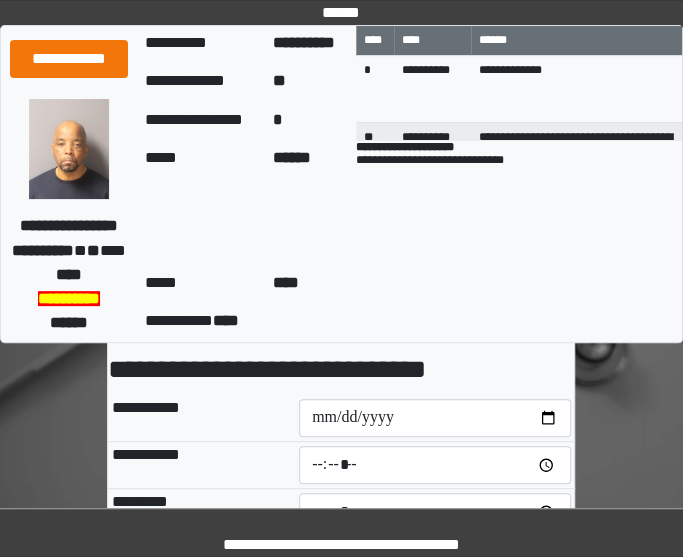 scroll, scrollTop: 40, scrollLeft: 0, axis: vertical 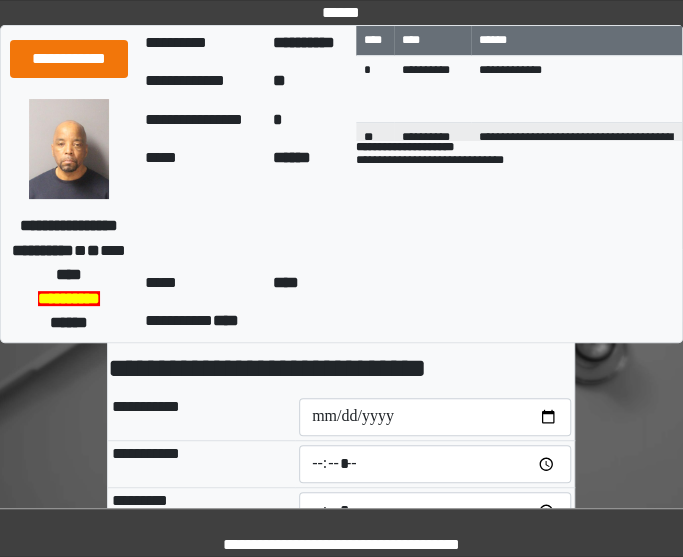 click on "**********" at bounding box center (341, 825) 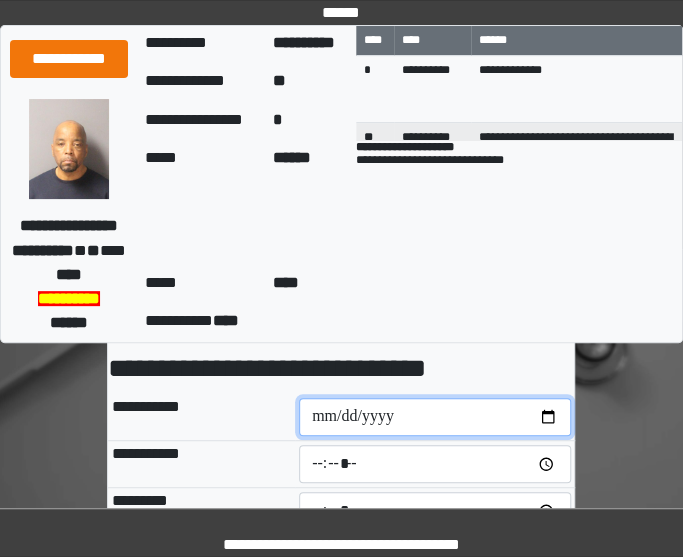 click at bounding box center (435, 417) 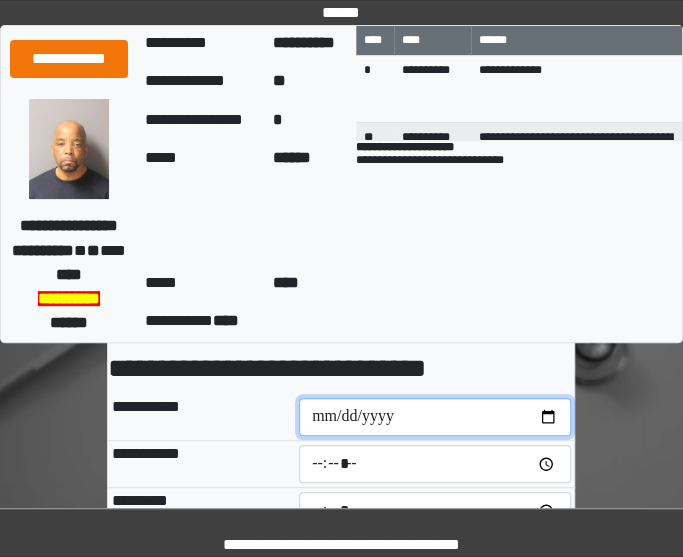 type on "**********" 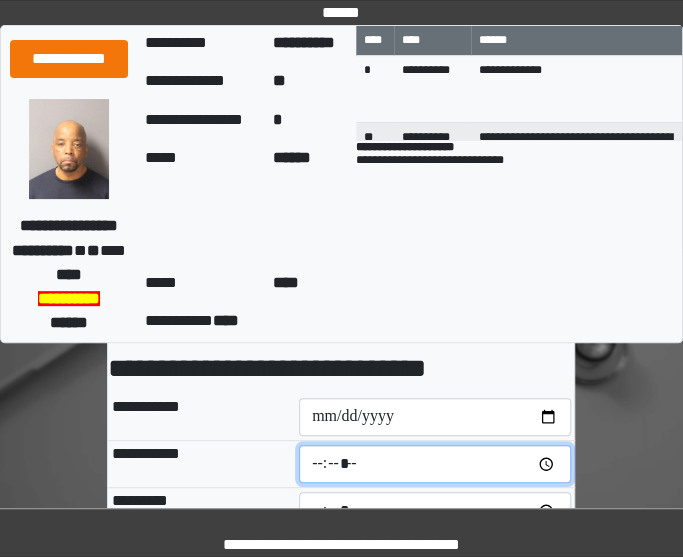 click at bounding box center (435, 464) 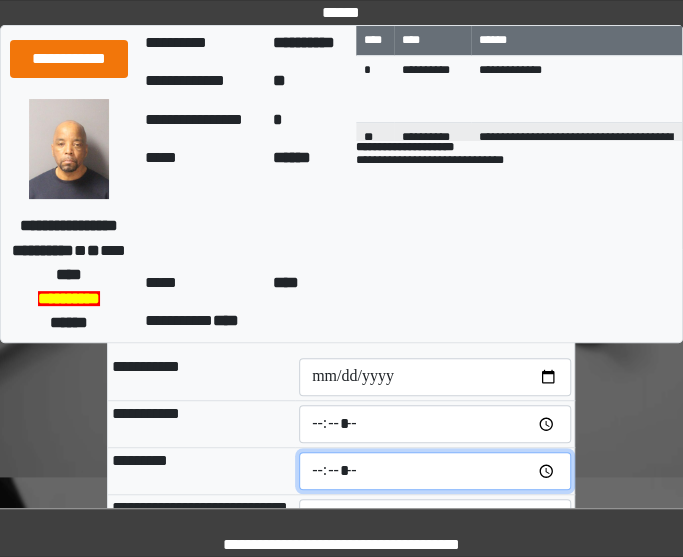 click at bounding box center (435, 471) 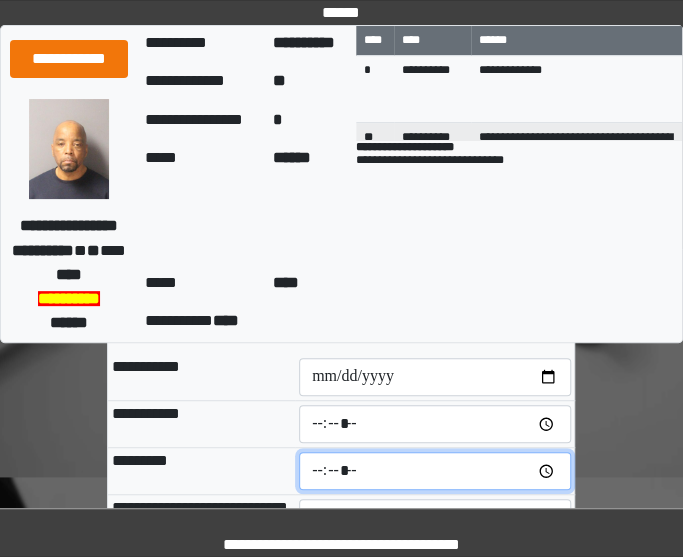 click at bounding box center (435, 471) 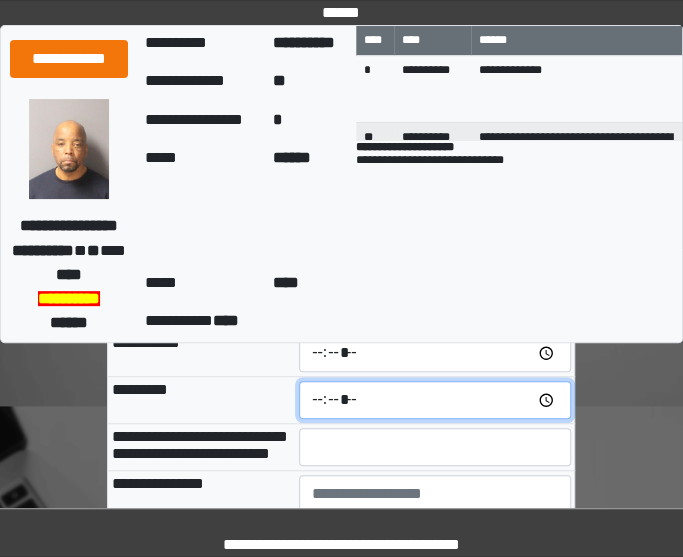 scroll, scrollTop: 152, scrollLeft: 0, axis: vertical 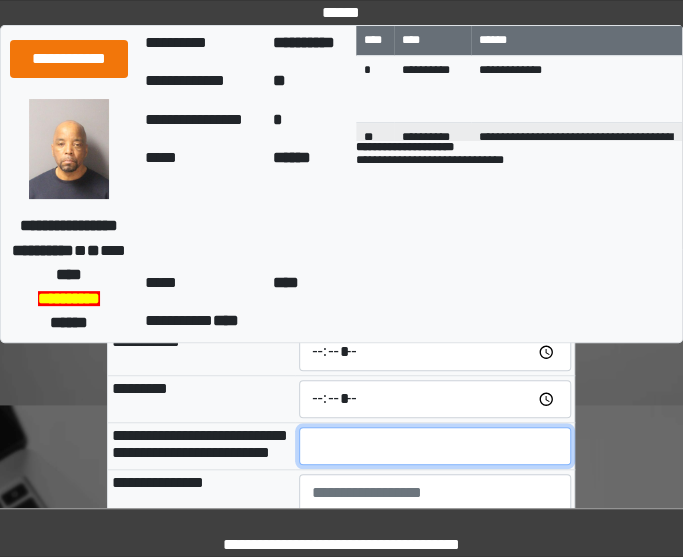 click at bounding box center (435, 446) 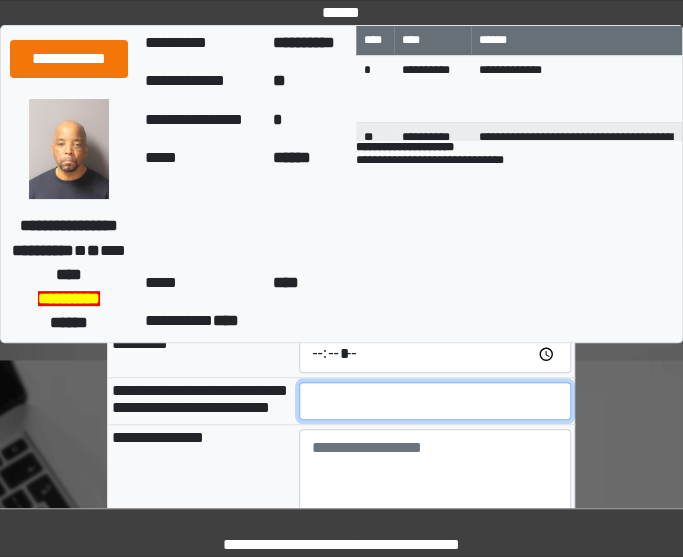 scroll, scrollTop: 204, scrollLeft: 0, axis: vertical 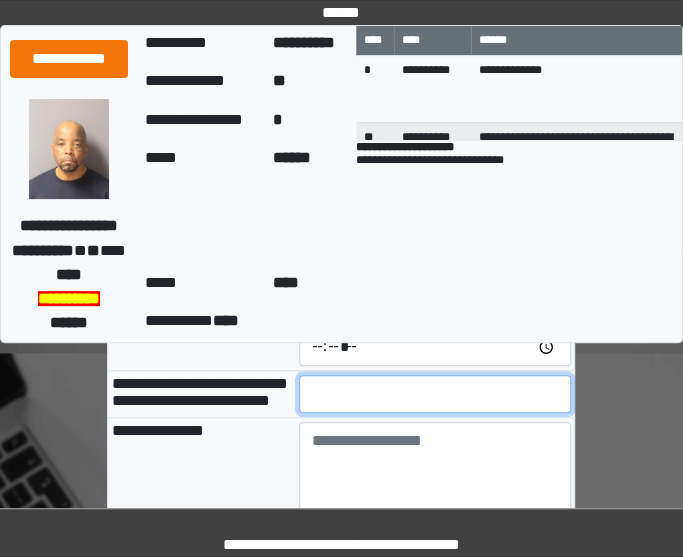 type on "**" 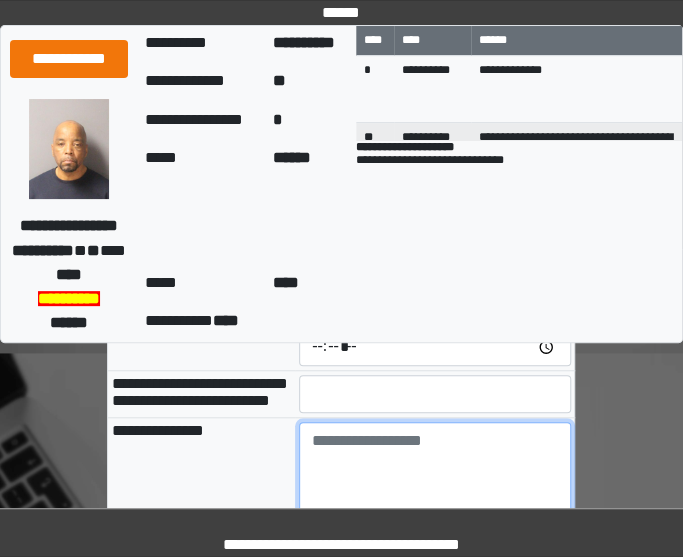 click at bounding box center [435, 477] 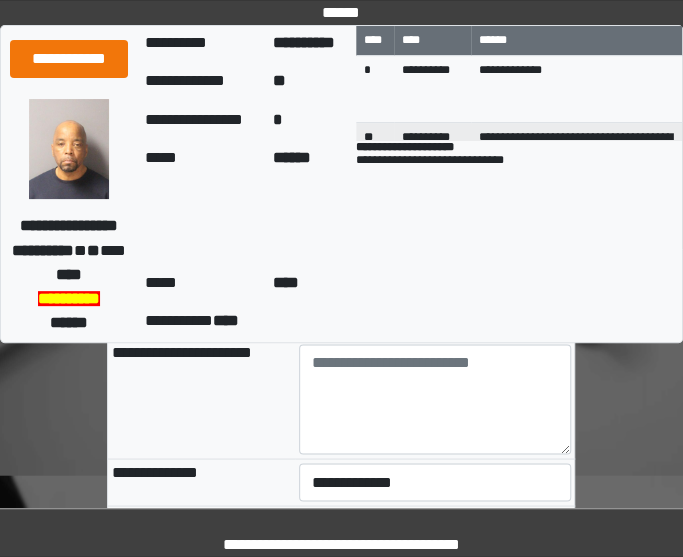 scroll, scrollTop: 638, scrollLeft: 0, axis: vertical 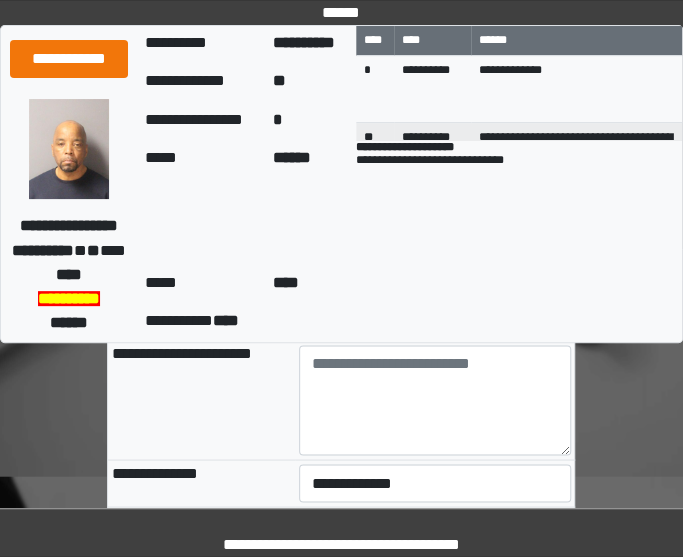 type on "**********" 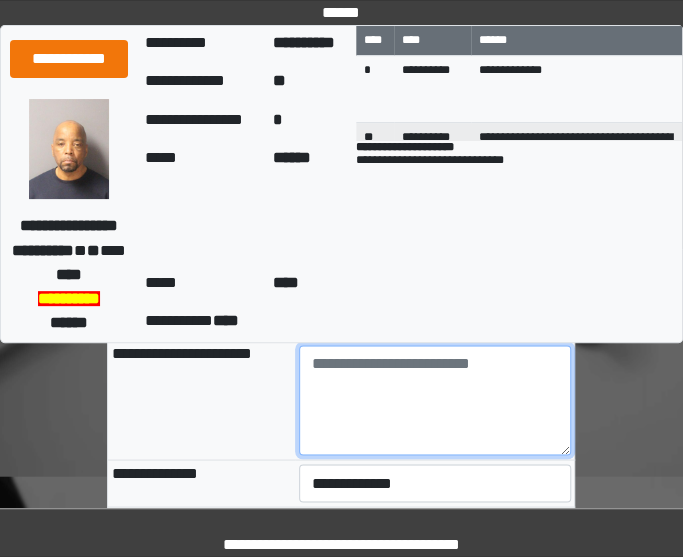 click at bounding box center (435, 400) 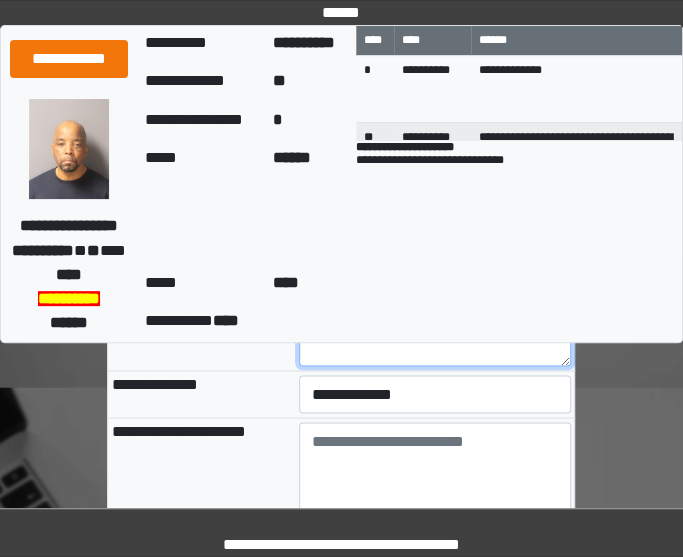 scroll, scrollTop: 728, scrollLeft: 0, axis: vertical 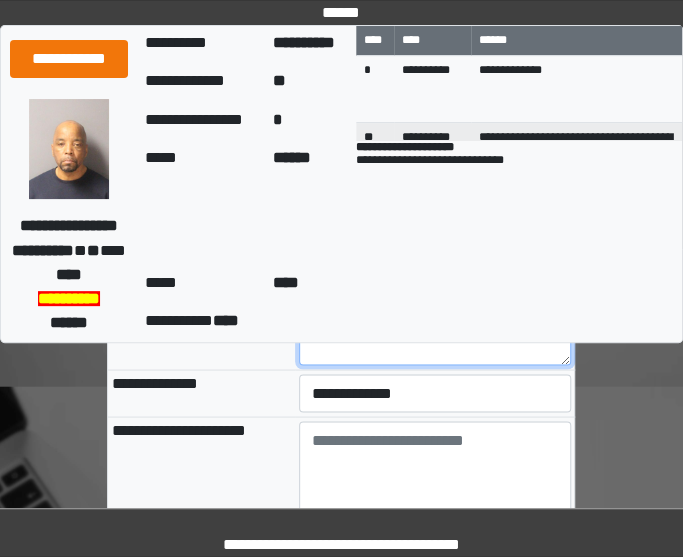 type on "**" 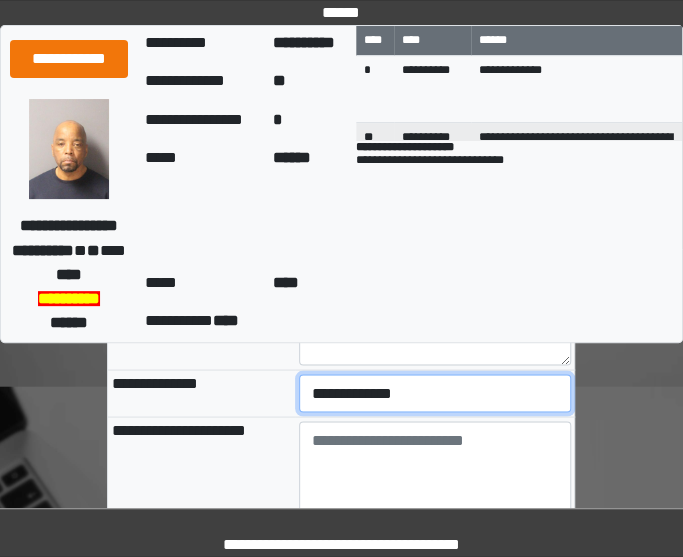 click on "**********" at bounding box center (435, 393) 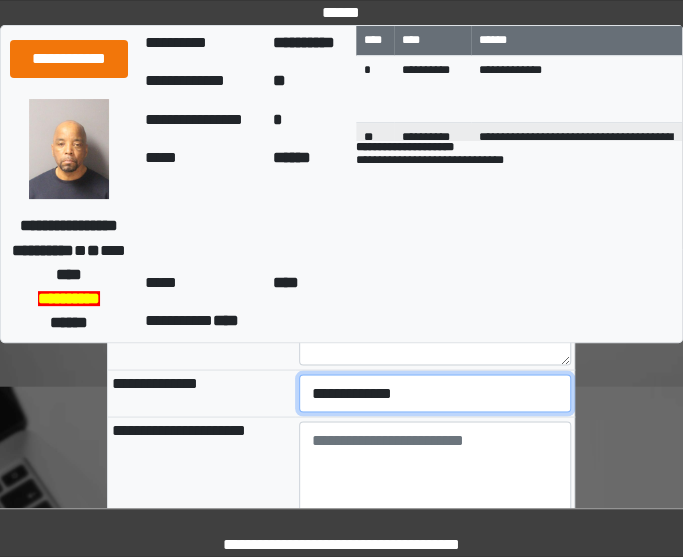 select on "***" 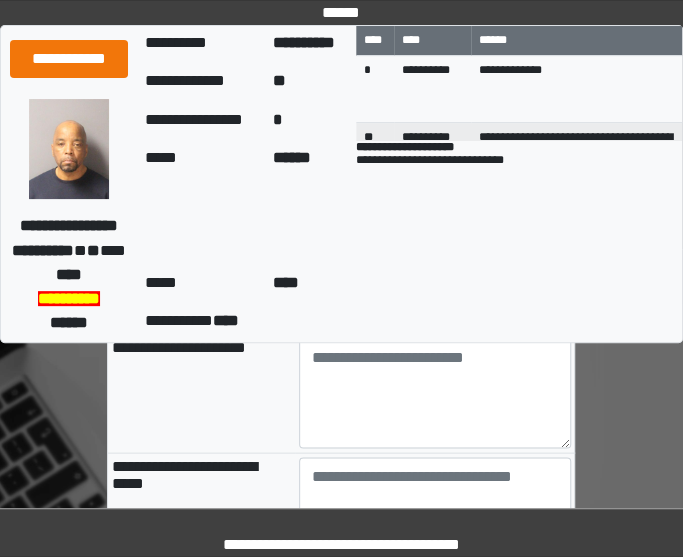 scroll, scrollTop: 812, scrollLeft: 0, axis: vertical 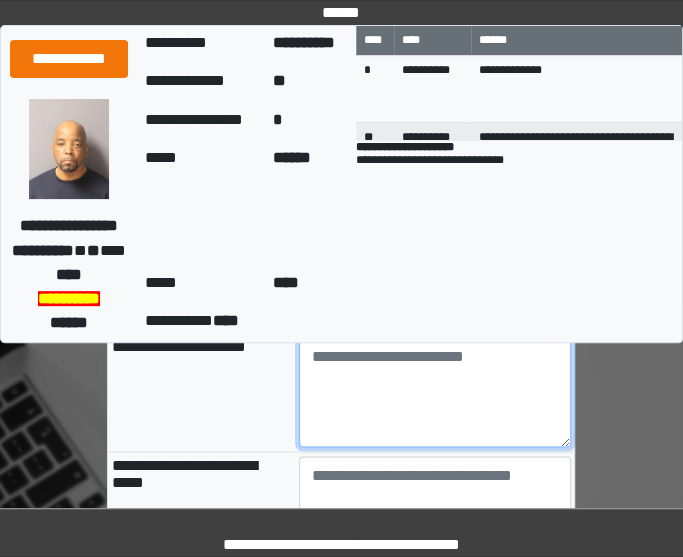 click at bounding box center [435, 392] 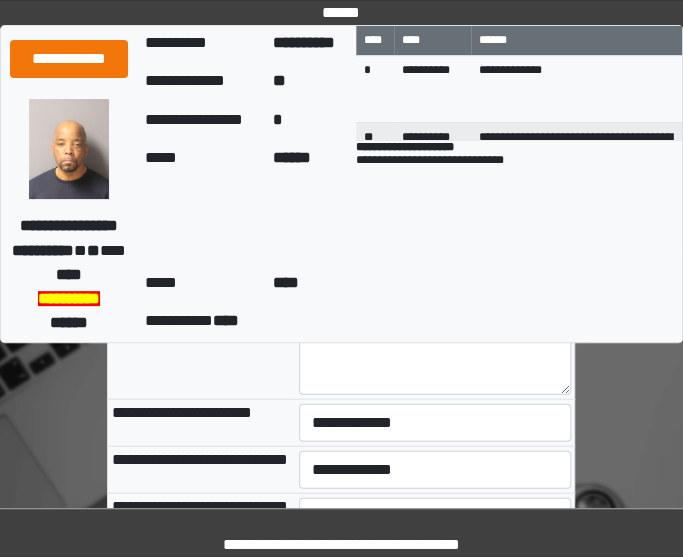 scroll, scrollTop: 1022, scrollLeft: 0, axis: vertical 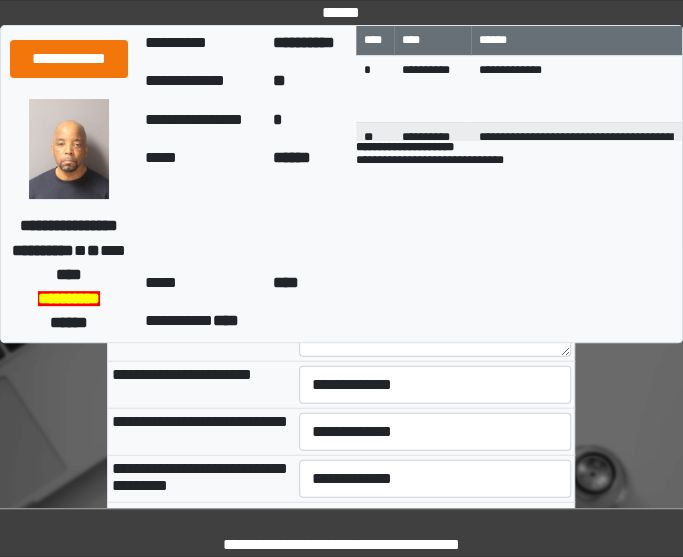 type on "**********" 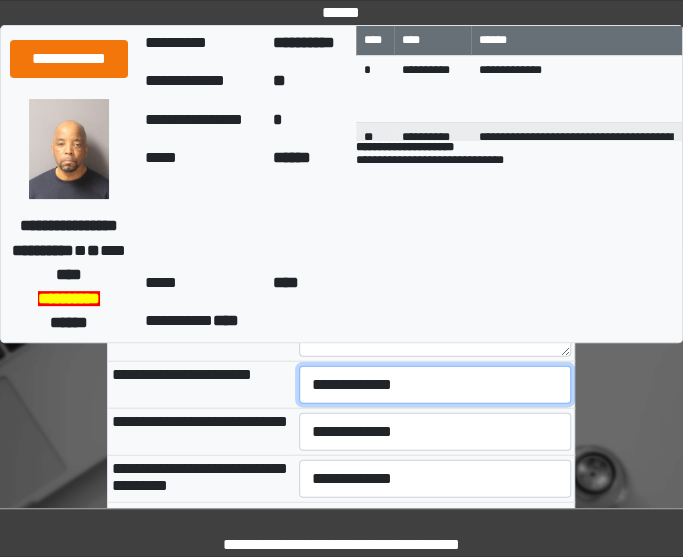 click on "**********" at bounding box center [435, 384] 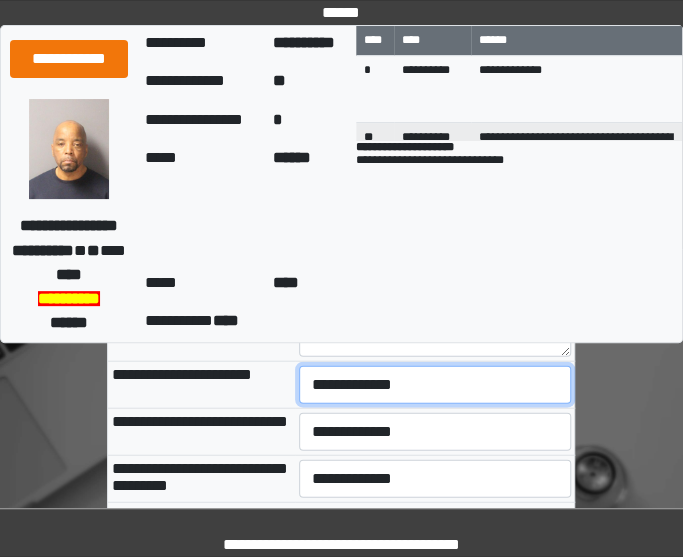 click on "**********" at bounding box center (435, 384) 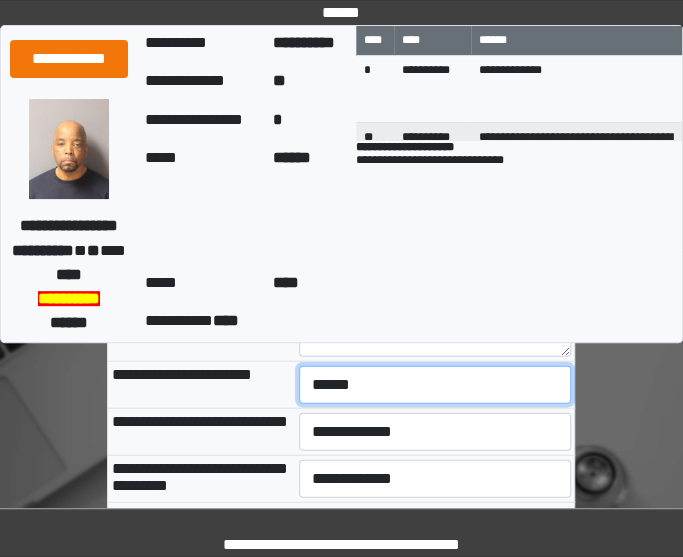 click on "**********" at bounding box center (435, 384) 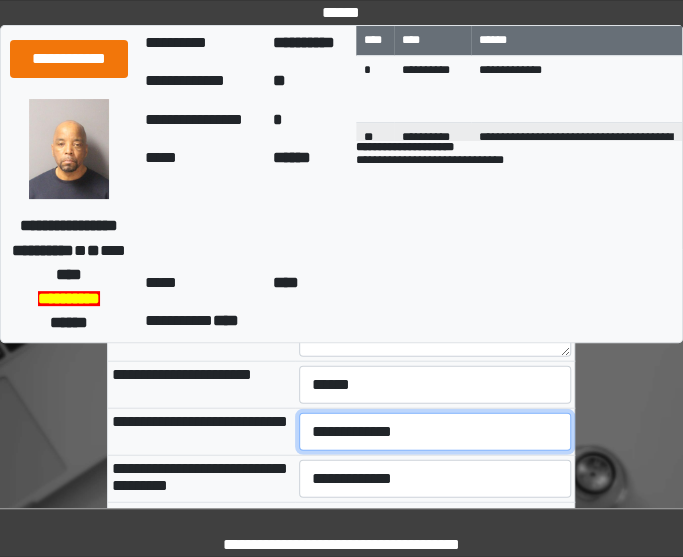 click on "**********" at bounding box center [435, 431] 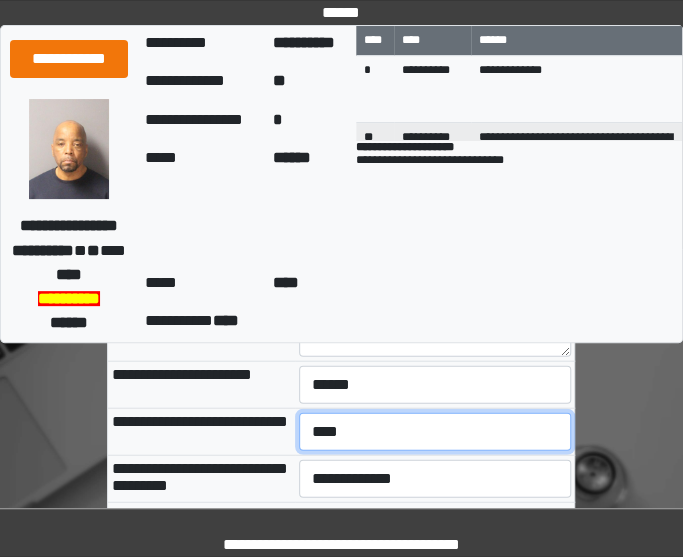 click on "**********" at bounding box center [435, 431] 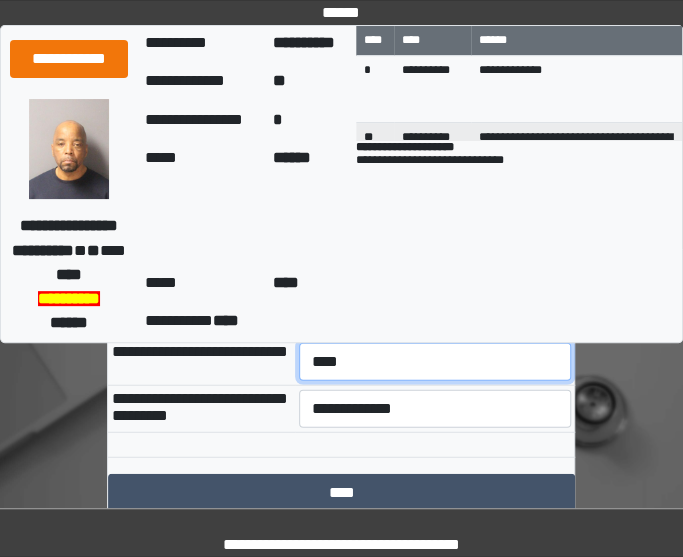 scroll, scrollTop: 1092, scrollLeft: 0, axis: vertical 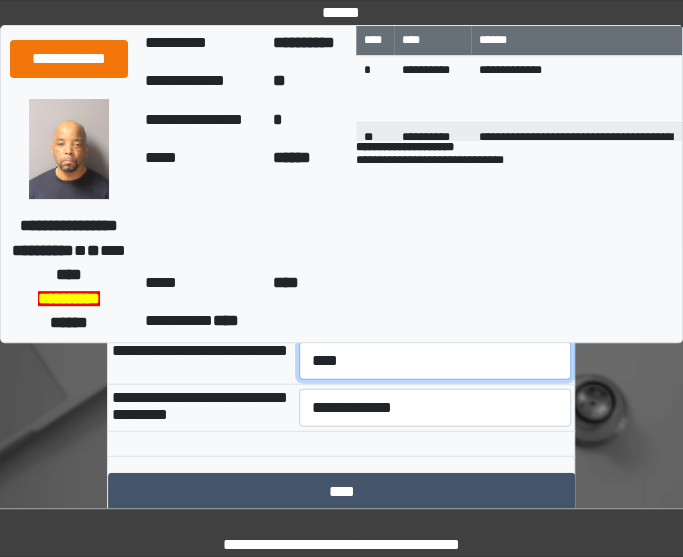 click on "**********" at bounding box center [435, 361] 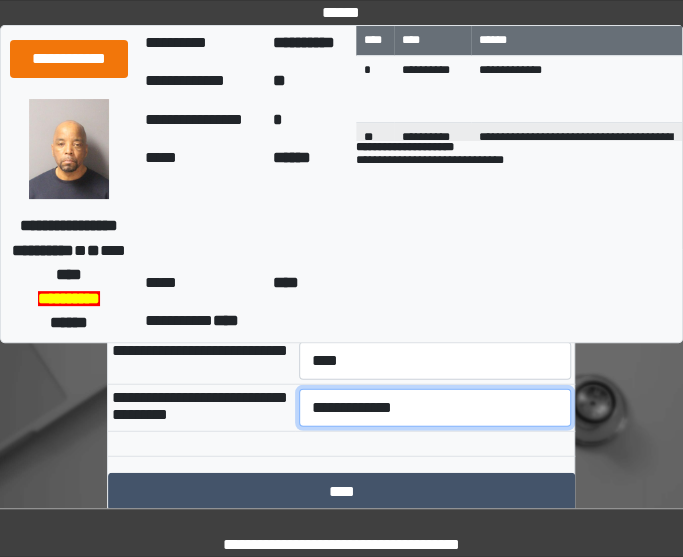 click on "**********" at bounding box center [435, 408] 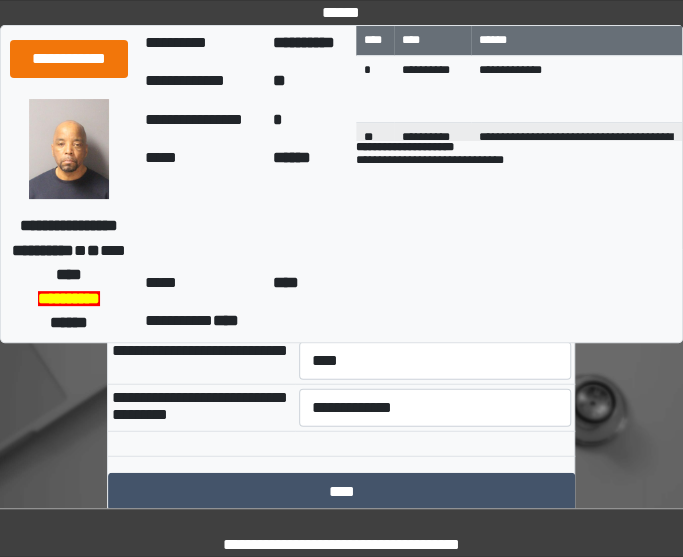 click on "**********" at bounding box center (201, 360) 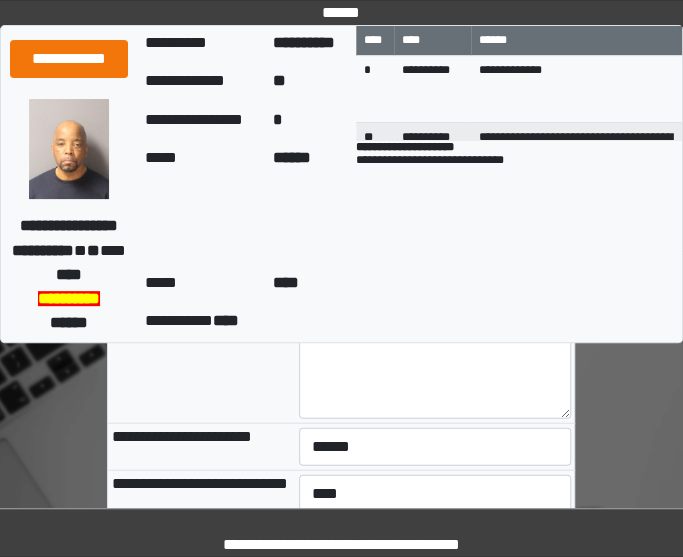 scroll, scrollTop: 1032, scrollLeft: 0, axis: vertical 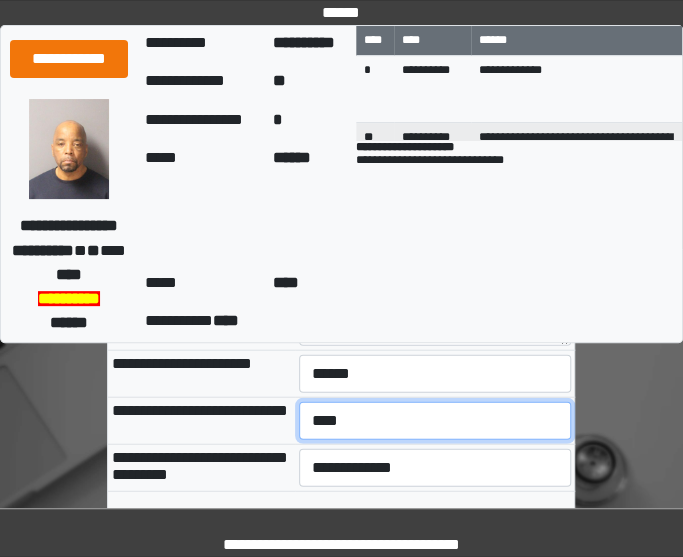 click on "**********" at bounding box center [435, 421] 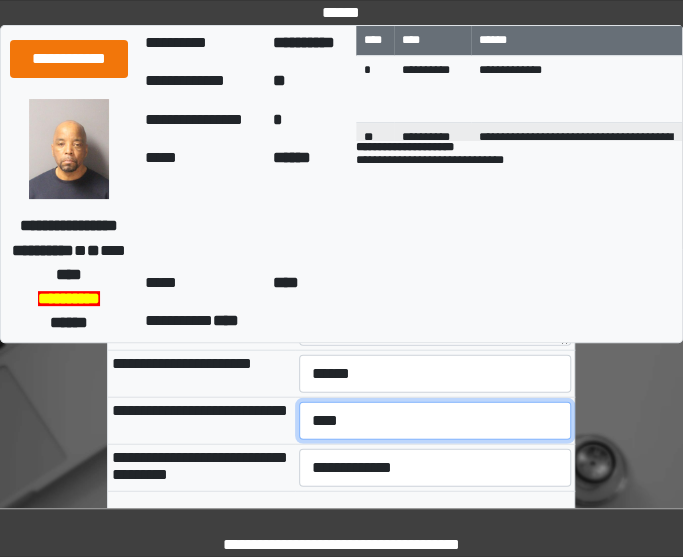 click on "**********" at bounding box center (435, 421) 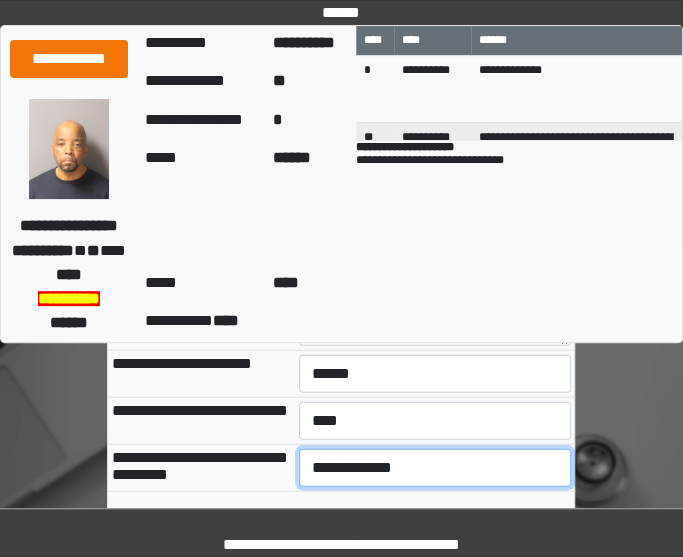click on "**********" at bounding box center (435, 468) 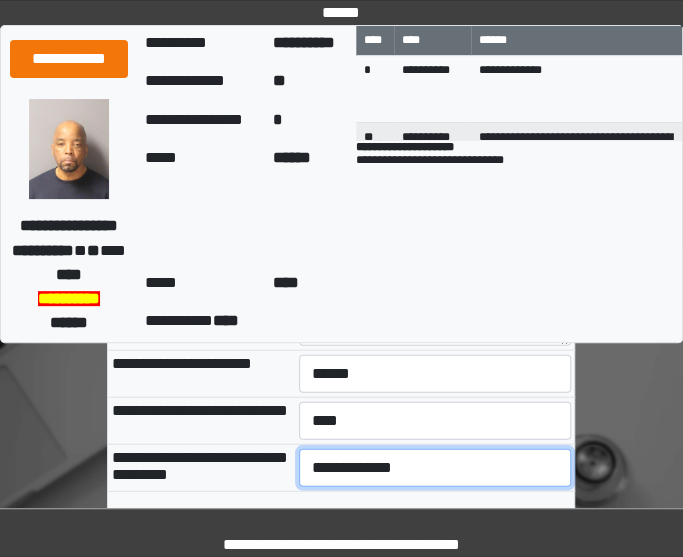 click on "**********" at bounding box center (435, 468) 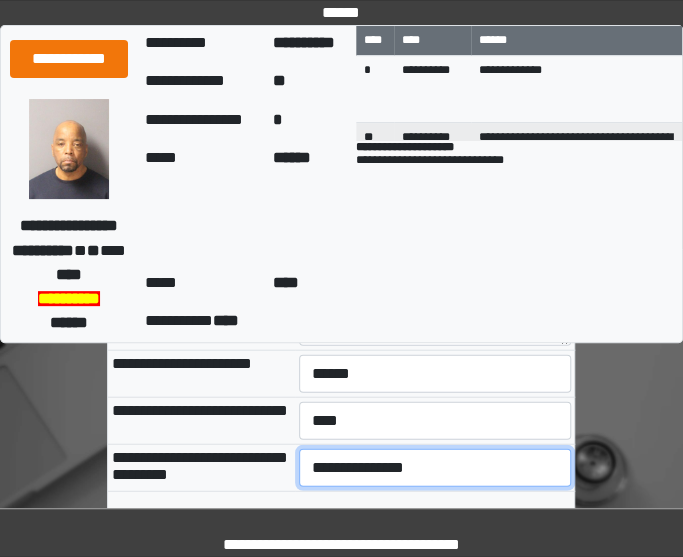 click on "**********" at bounding box center [435, 468] 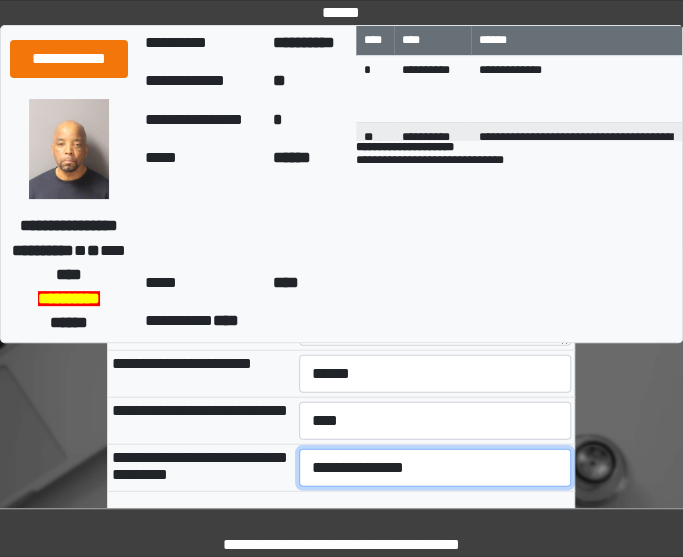 scroll, scrollTop: 1126, scrollLeft: 0, axis: vertical 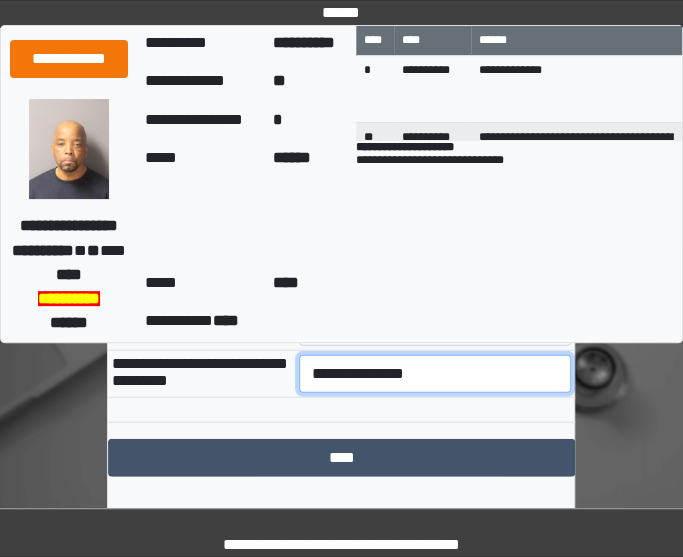 click on "**********" at bounding box center [435, 374] 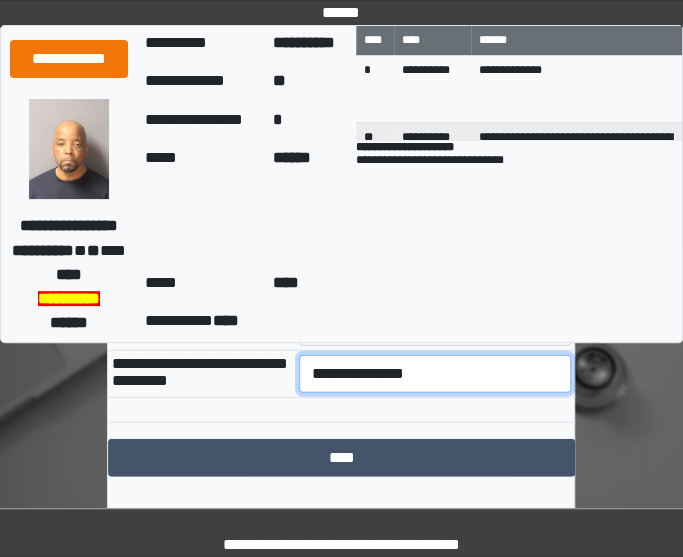 click on "**********" at bounding box center (435, 374) 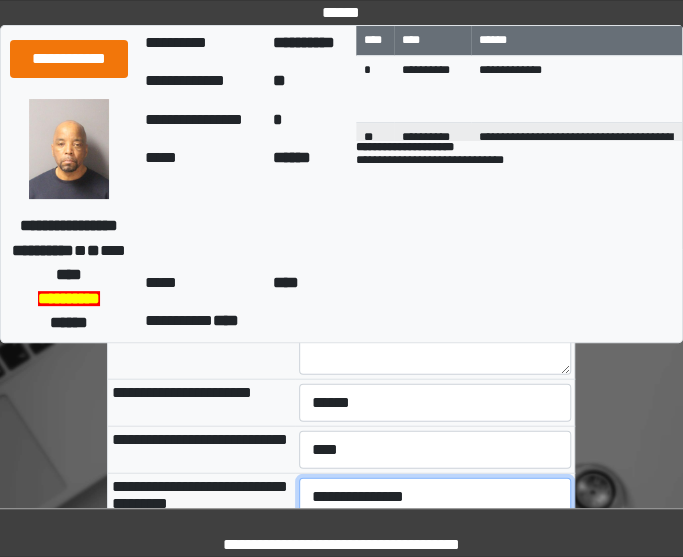 scroll, scrollTop: 1196, scrollLeft: 0, axis: vertical 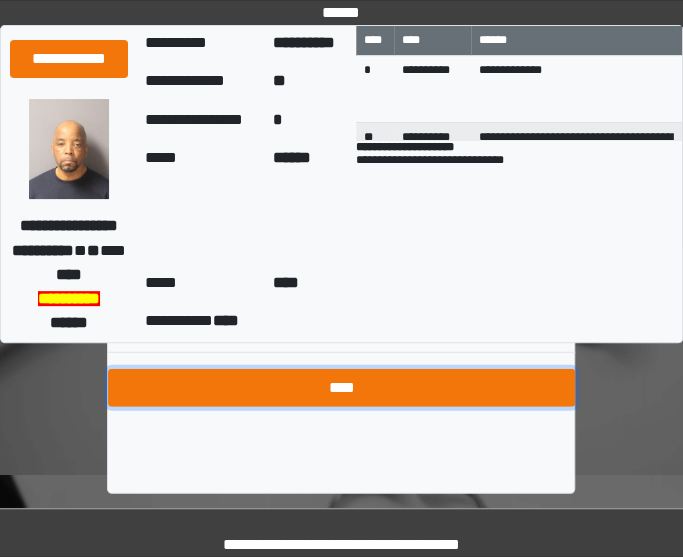 click on "****" at bounding box center (341, 388) 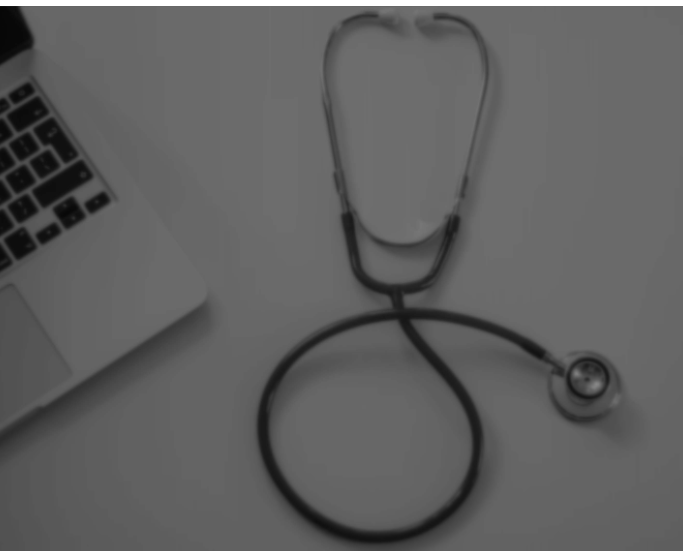 scroll, scrollTop: 0, scrollLeft: 0, axis: both 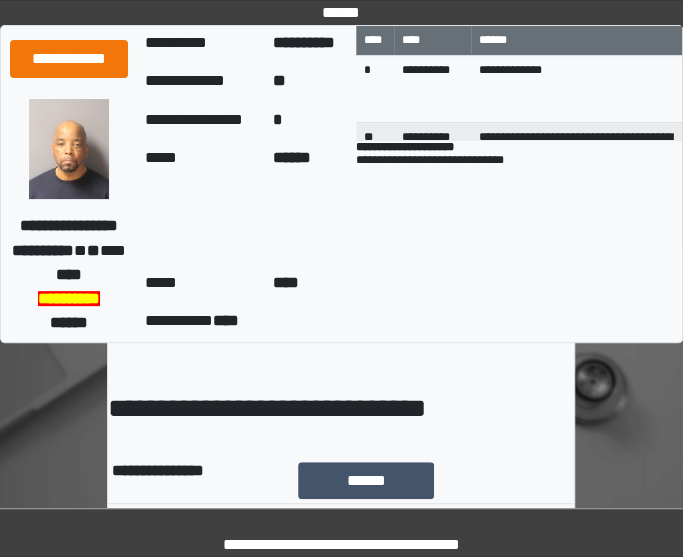 click on "**********" at bounding box center (519, 242) 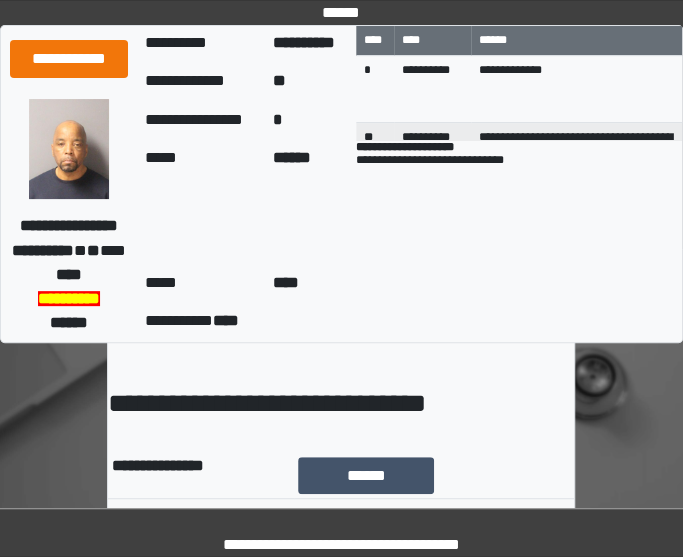 scroll, scrollTop: 4, scrollLeft: 0, axis: vertical 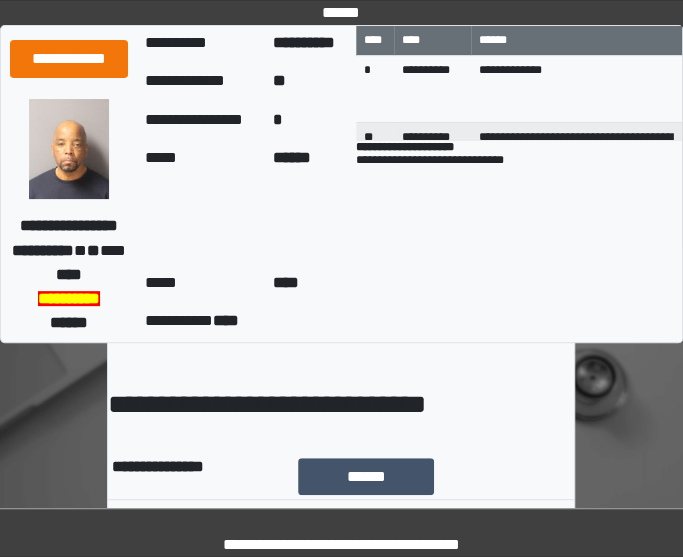 click on "**********" at bounding box center (341, 300) 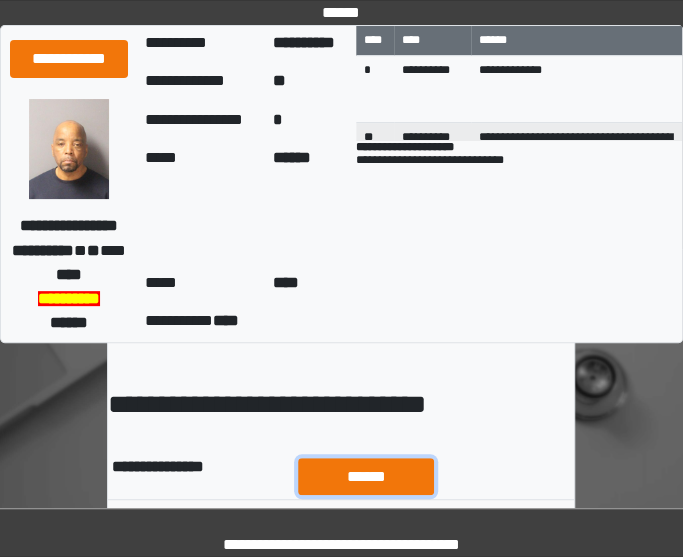 click on "******" at bounding box center (366, 476) 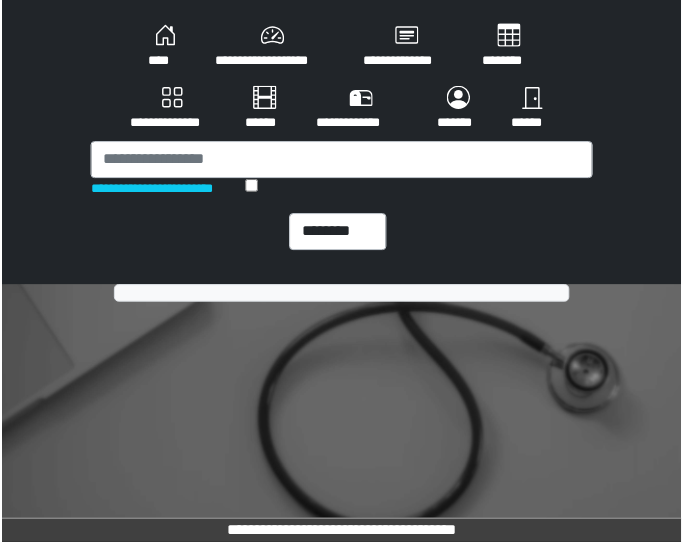 scroll, scrollTop: 0, scrollLeft: 0, axis: both 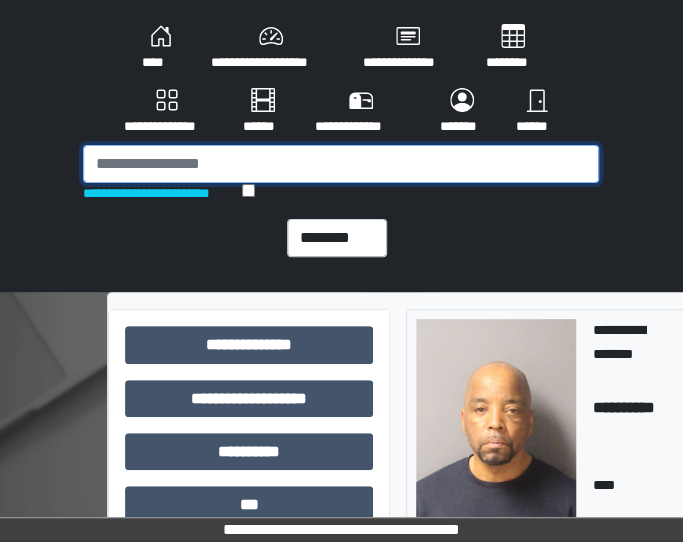 click at bounding box center (341, 164) 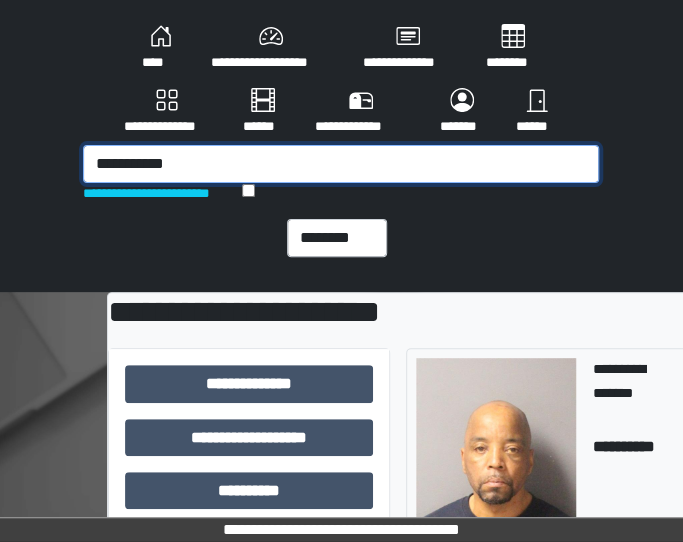 click on "**********" at bounding box center (341, 164) 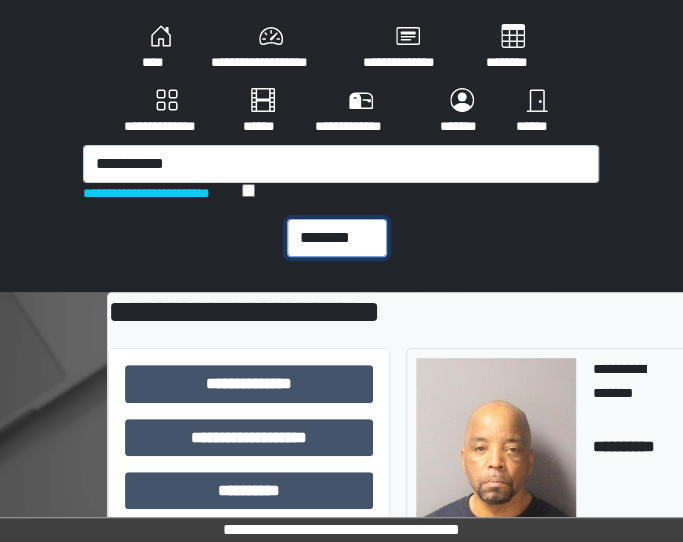 click on "******** *** ******** *** ******** ***** ***" at bounding box center [337, 238] 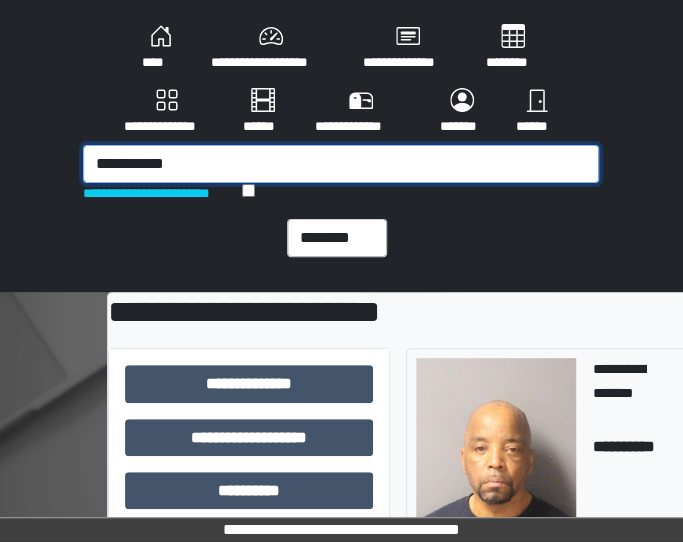 click on "**********" at bounding box center [341, 164] 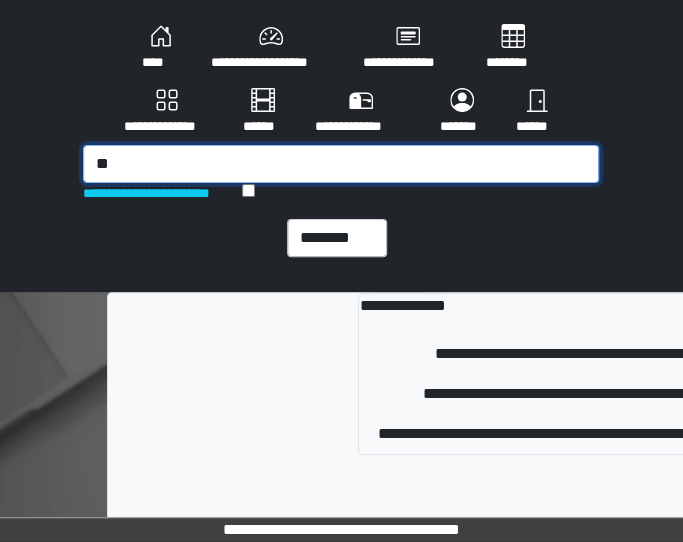 type on "*" 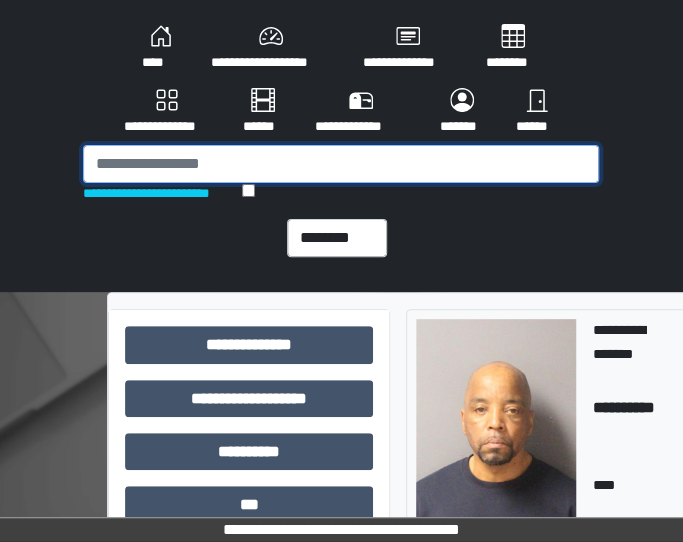 type 